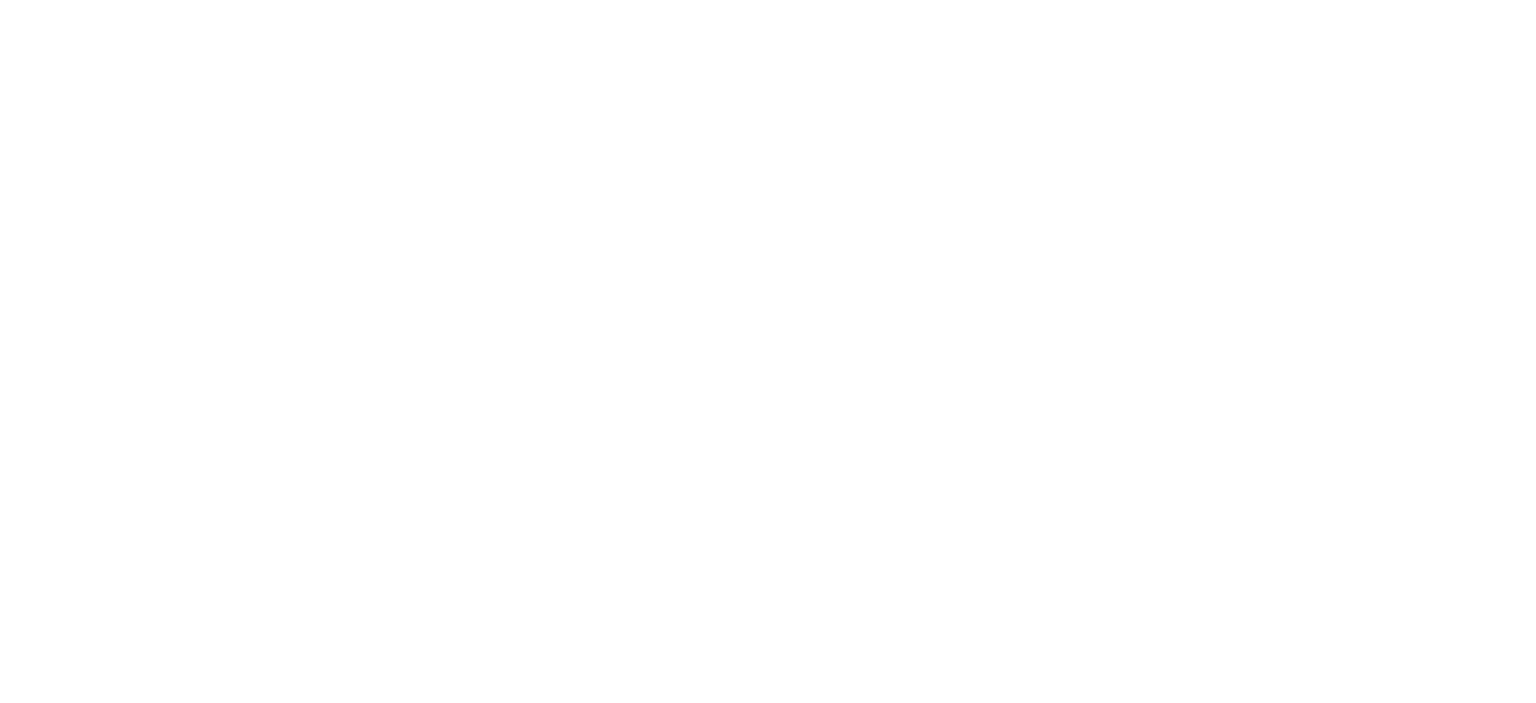 scroll, scrollTop: 0, scrollLeft: 0, axis: both 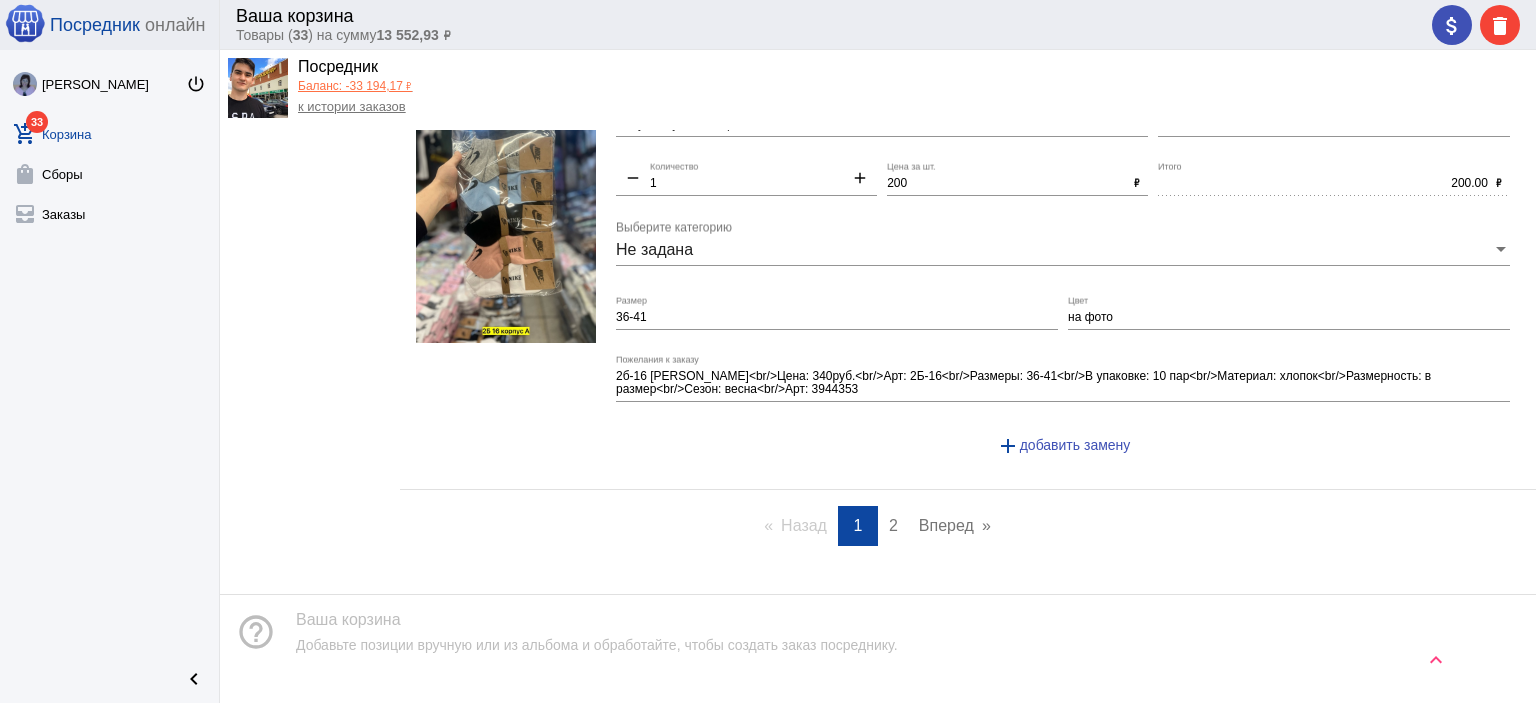 click on "Вперед  page" at bounding box center (955, 526) 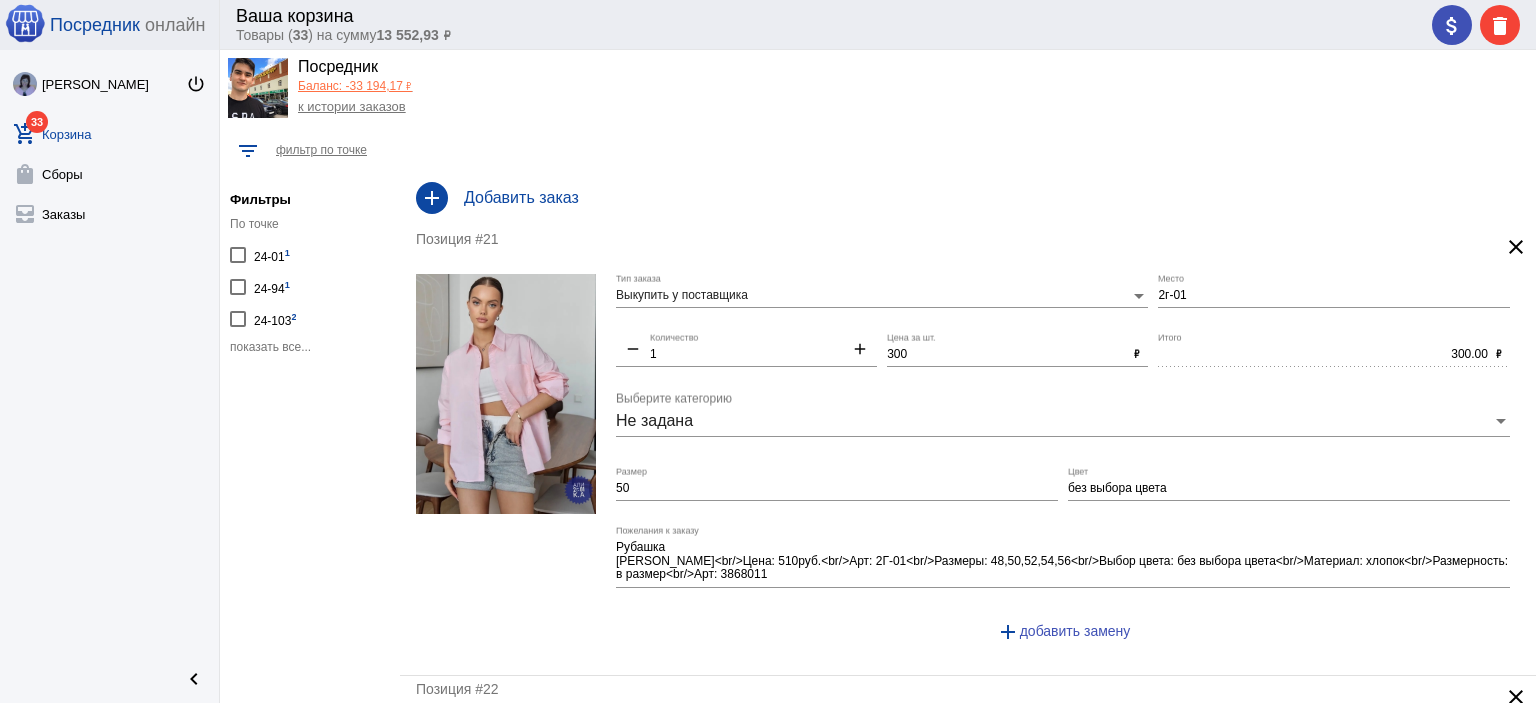 scroll, scrollTop: 100, scrollLeft: 0, axis: vertical 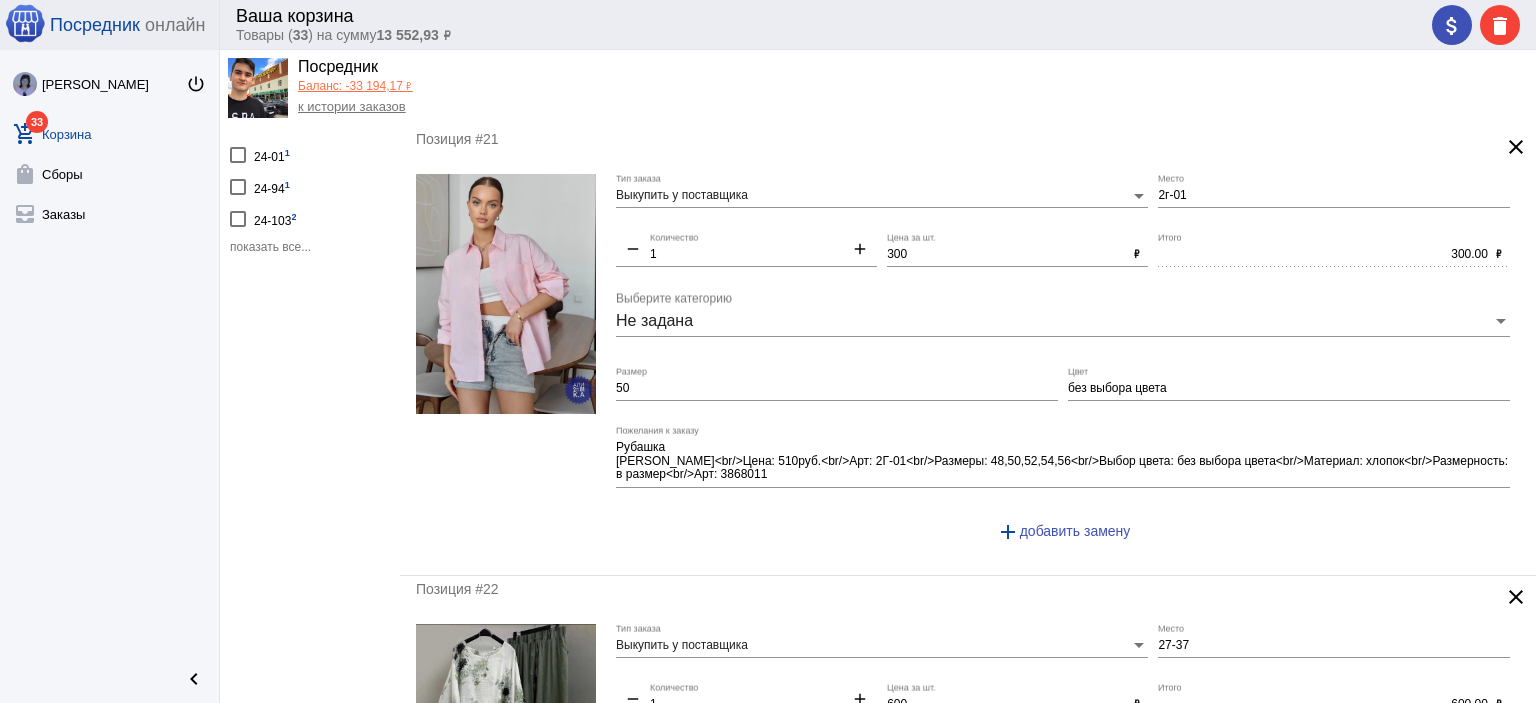 click on "clear" 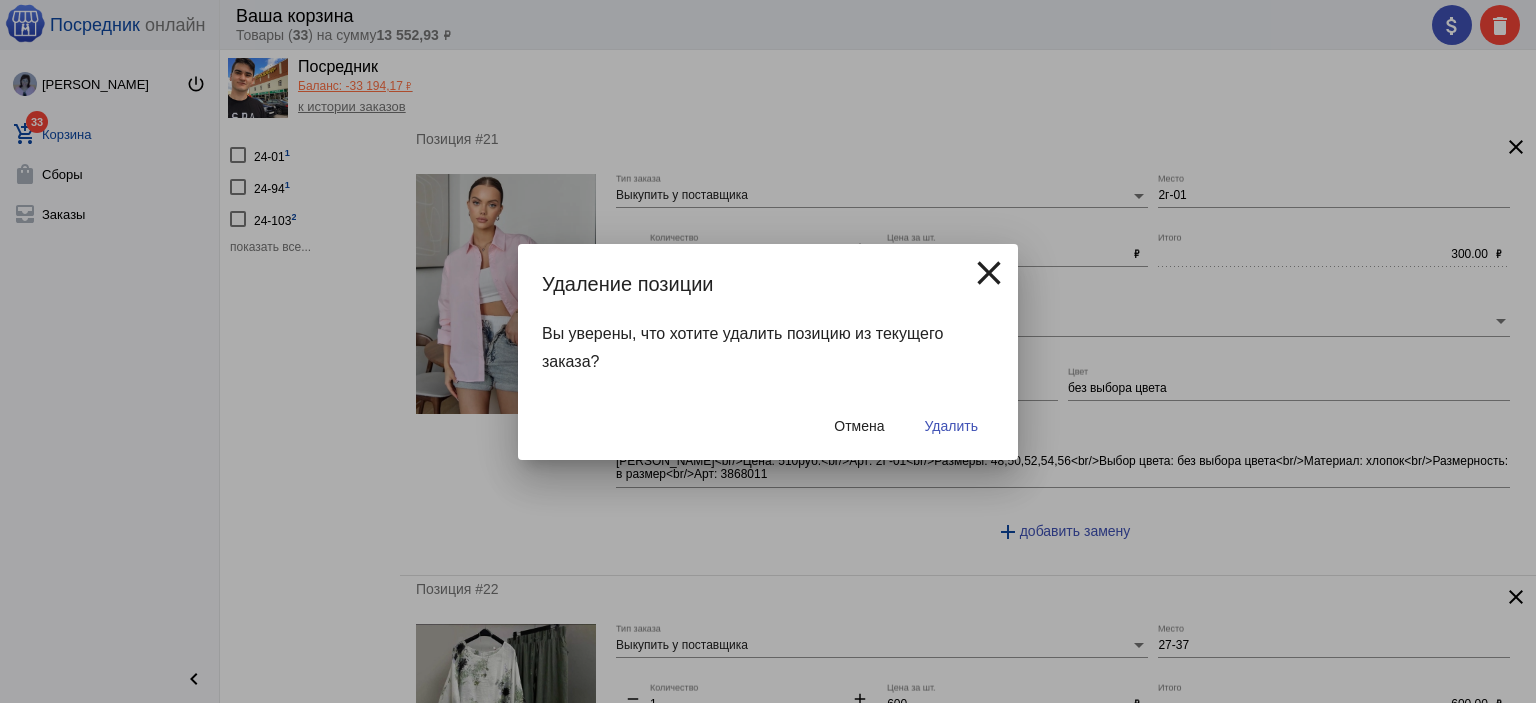 click on "Удалить" at bounding box center (951, 426) 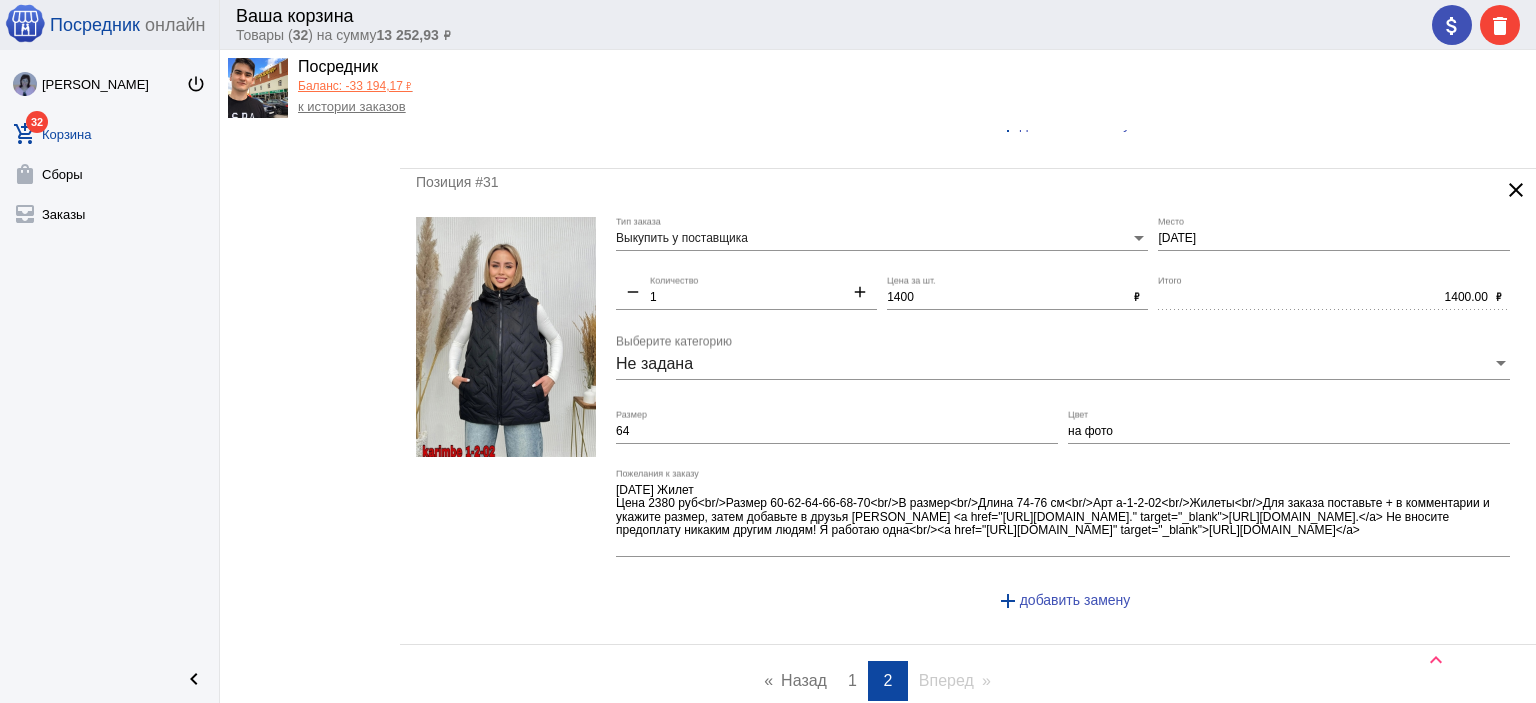 scroll, scrollTop: 4275, scrollLeft: 0, axis: vertical 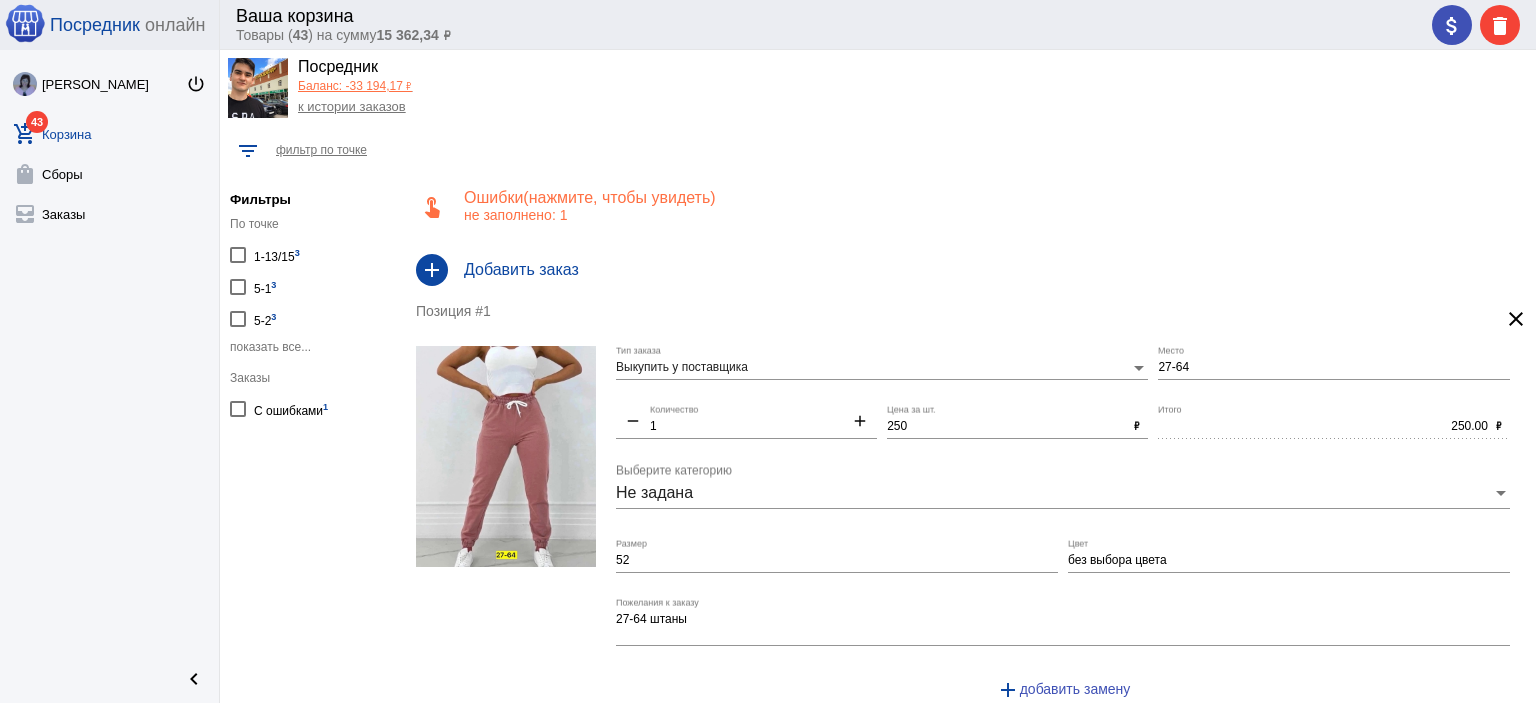 drag, startPoint x: 563, startPoint y: 197, endPoint x: 676, endPoint y: 271, distance: 135.07405 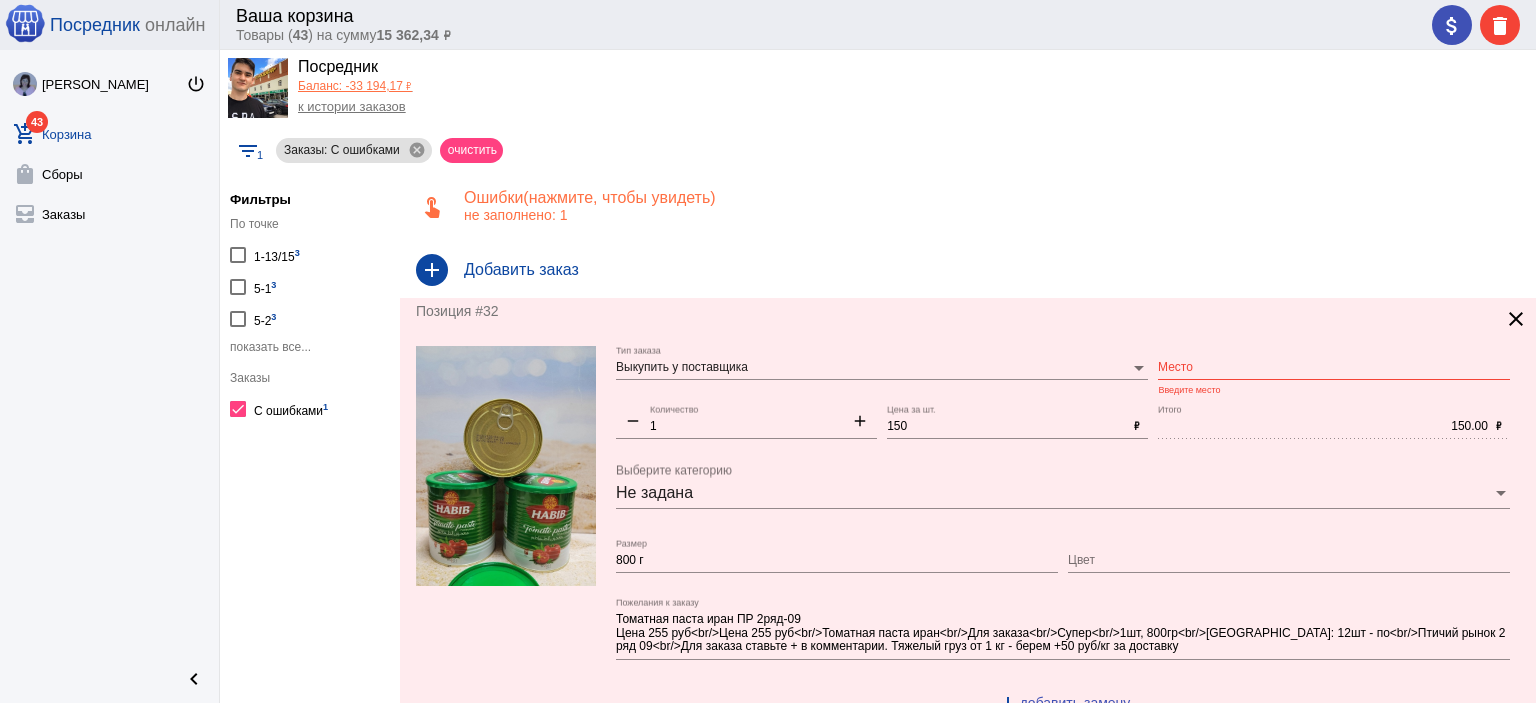 click on "Место" 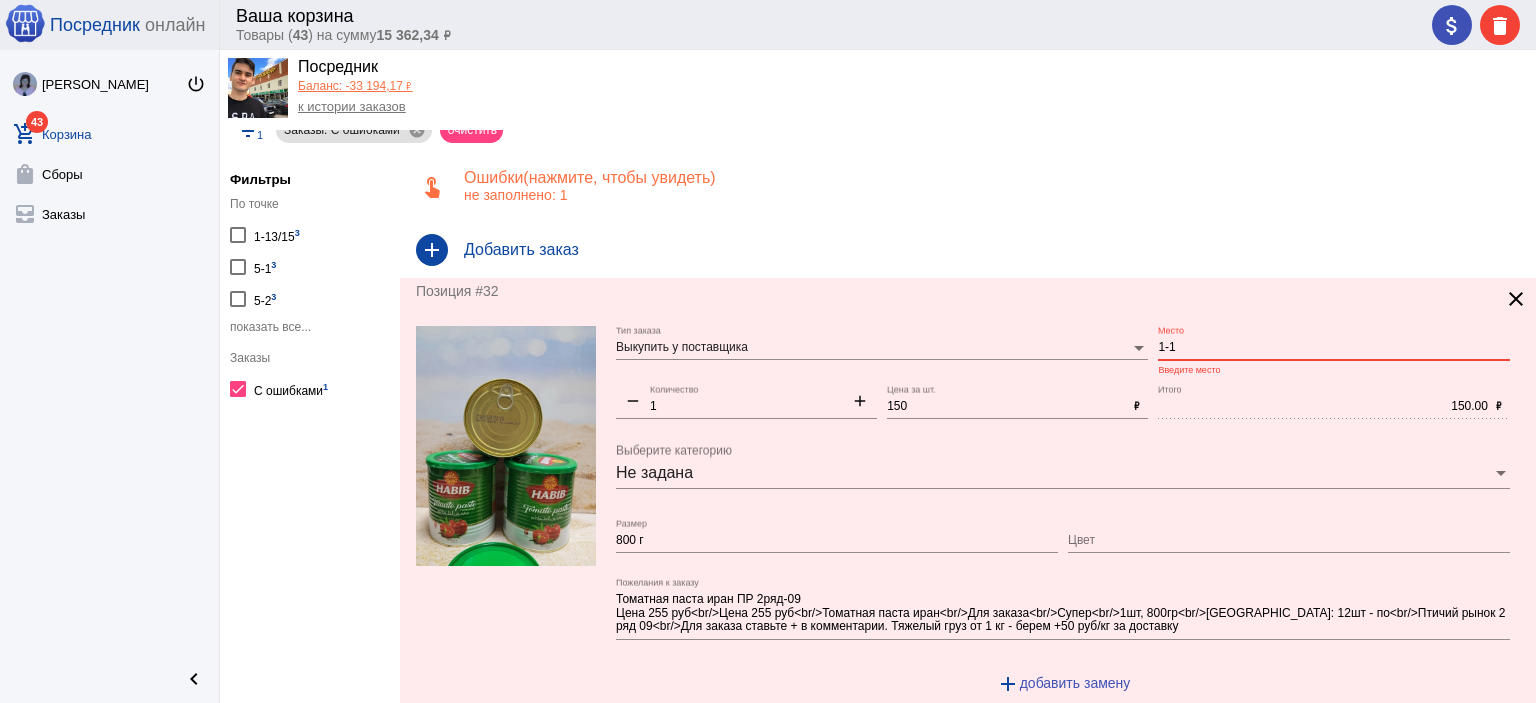 scroll, scrollTop: 0, scrollLeft: 0, axis: both 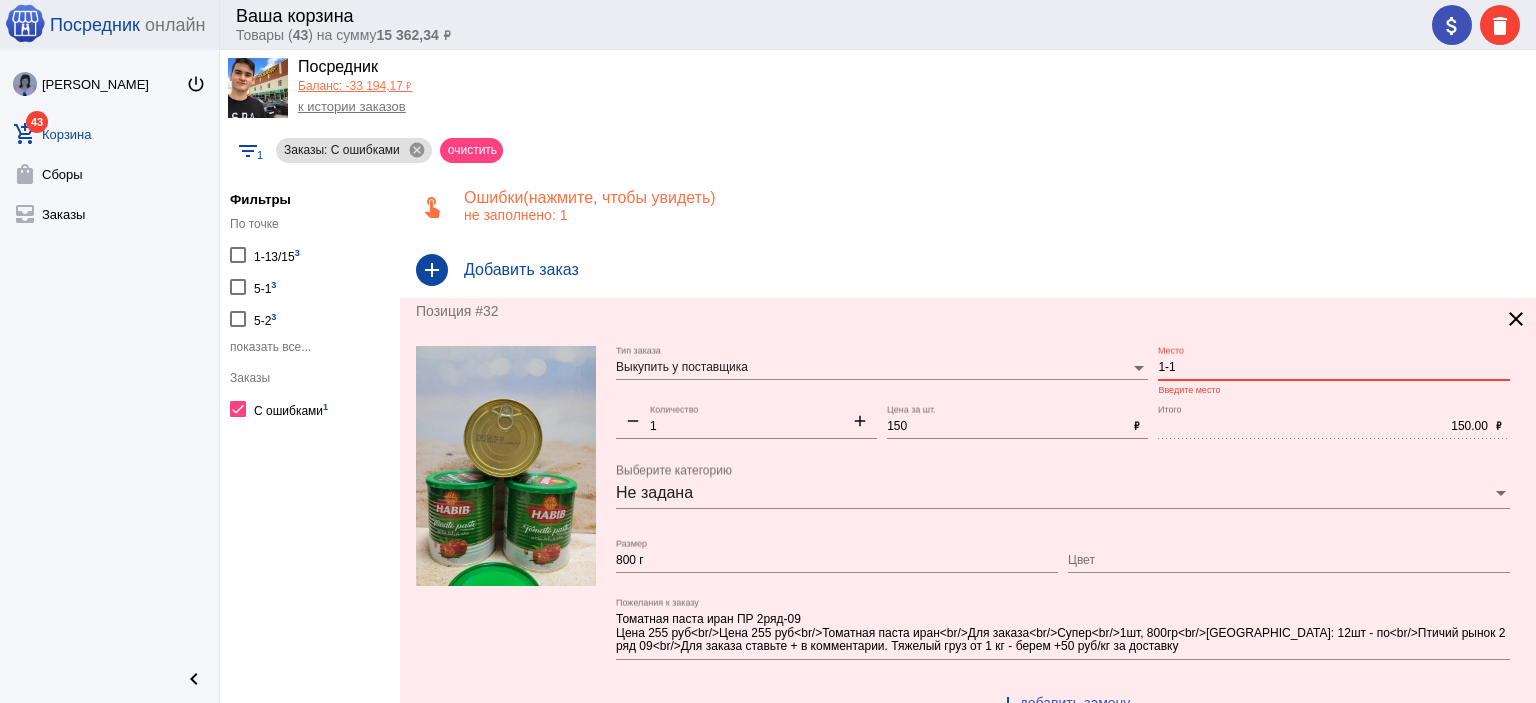 type on "1-1" 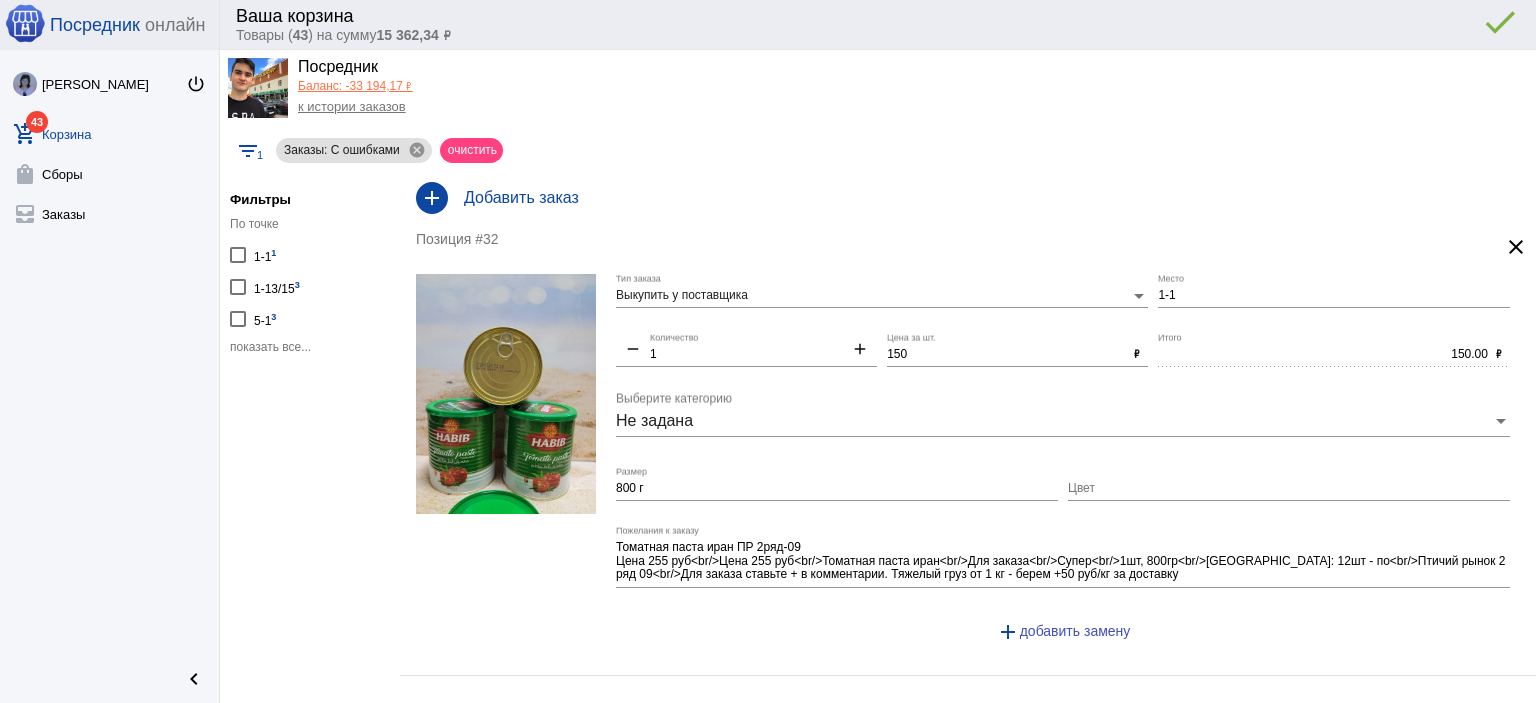click on "показать все..." 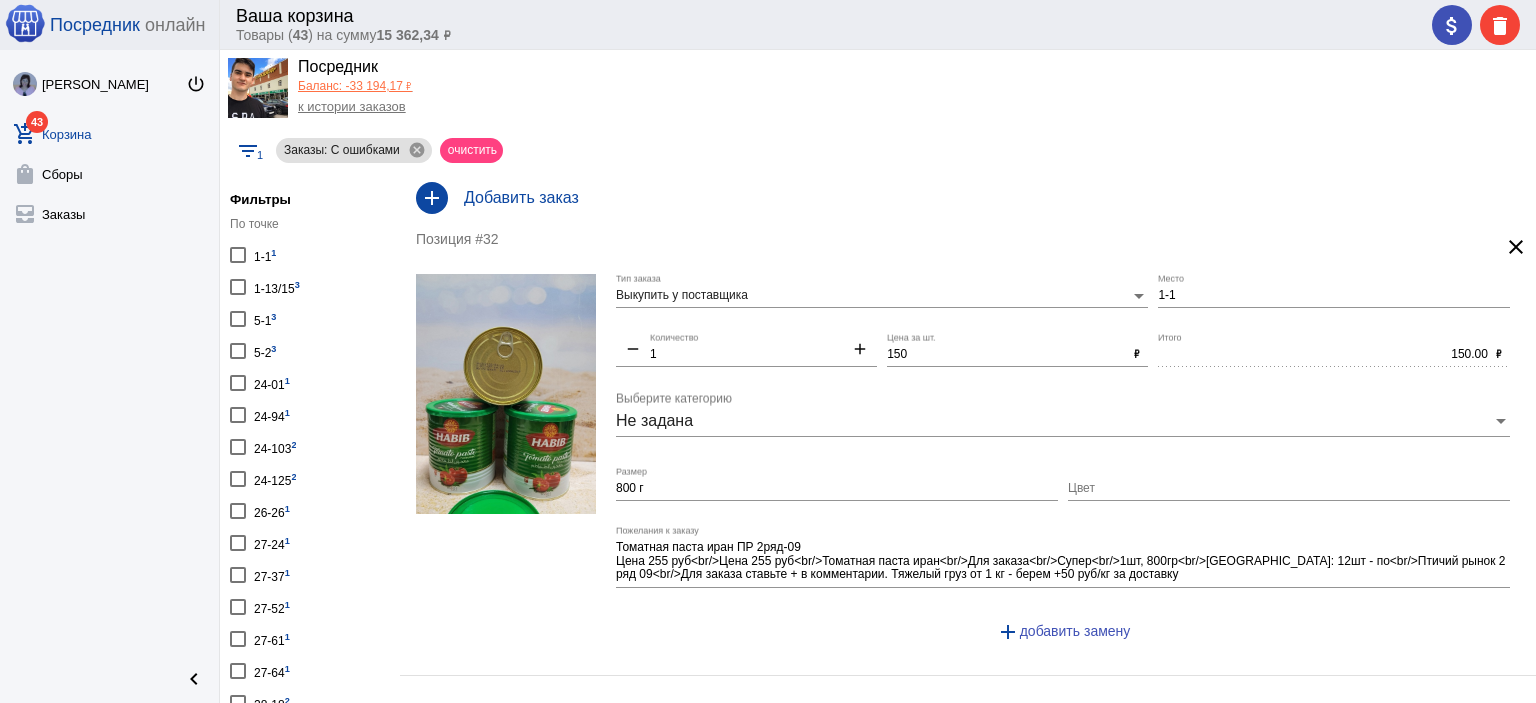 click on "add_shopping_cart 43  Корзина" 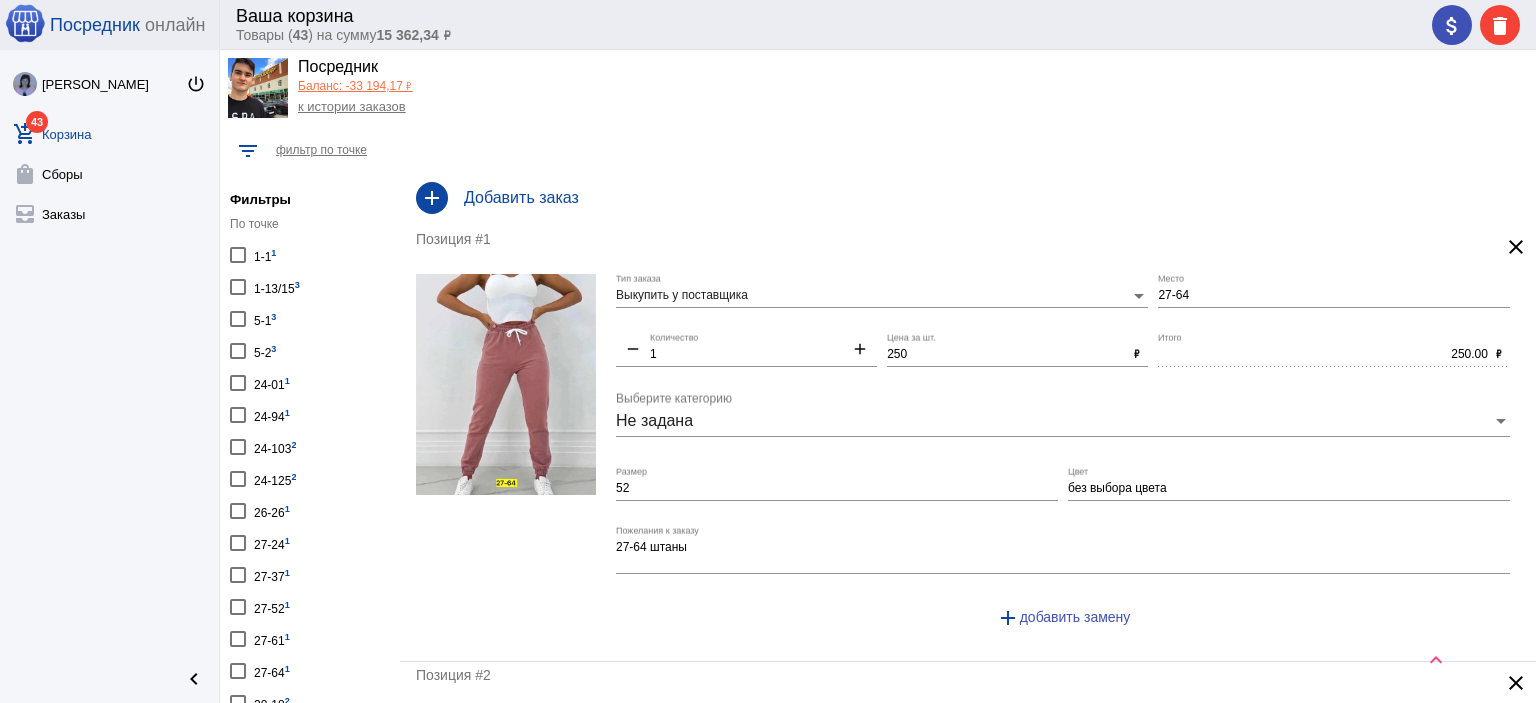 scroll, scrollTop: 8746, scrollLeft: 0, axis: vertical 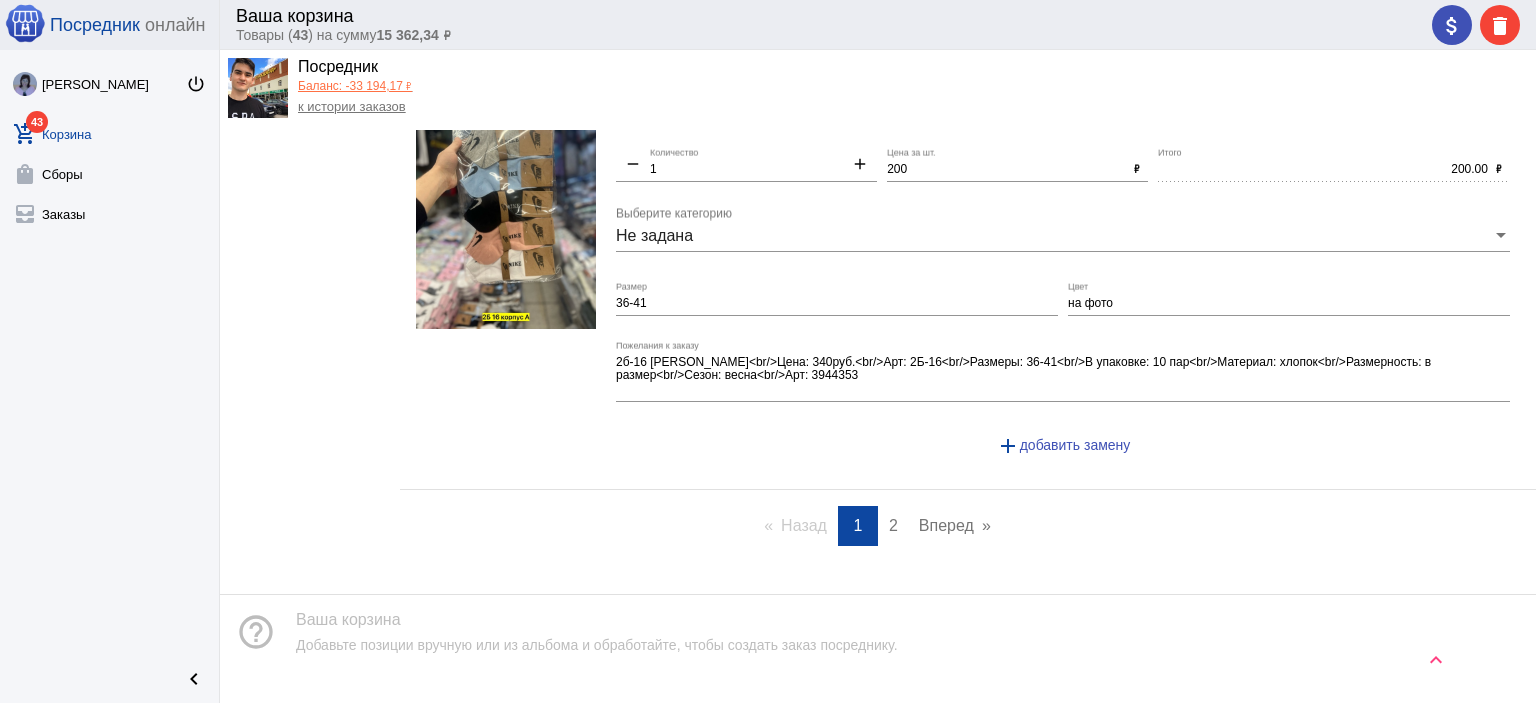 click on "Вперед  page" at bounding box center (955, 526) 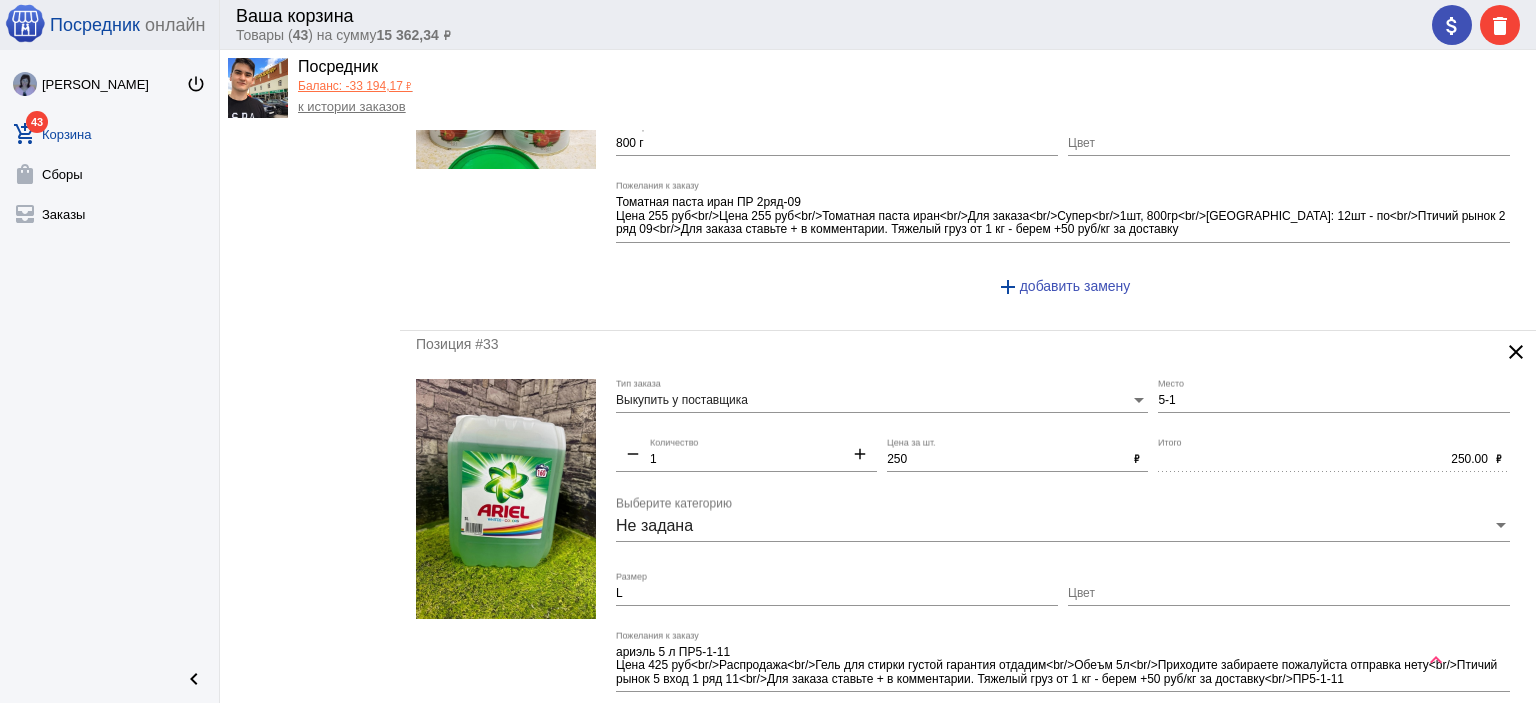 scroll, scrollTop: 4900, scrollLeft: 0, axis: vertical 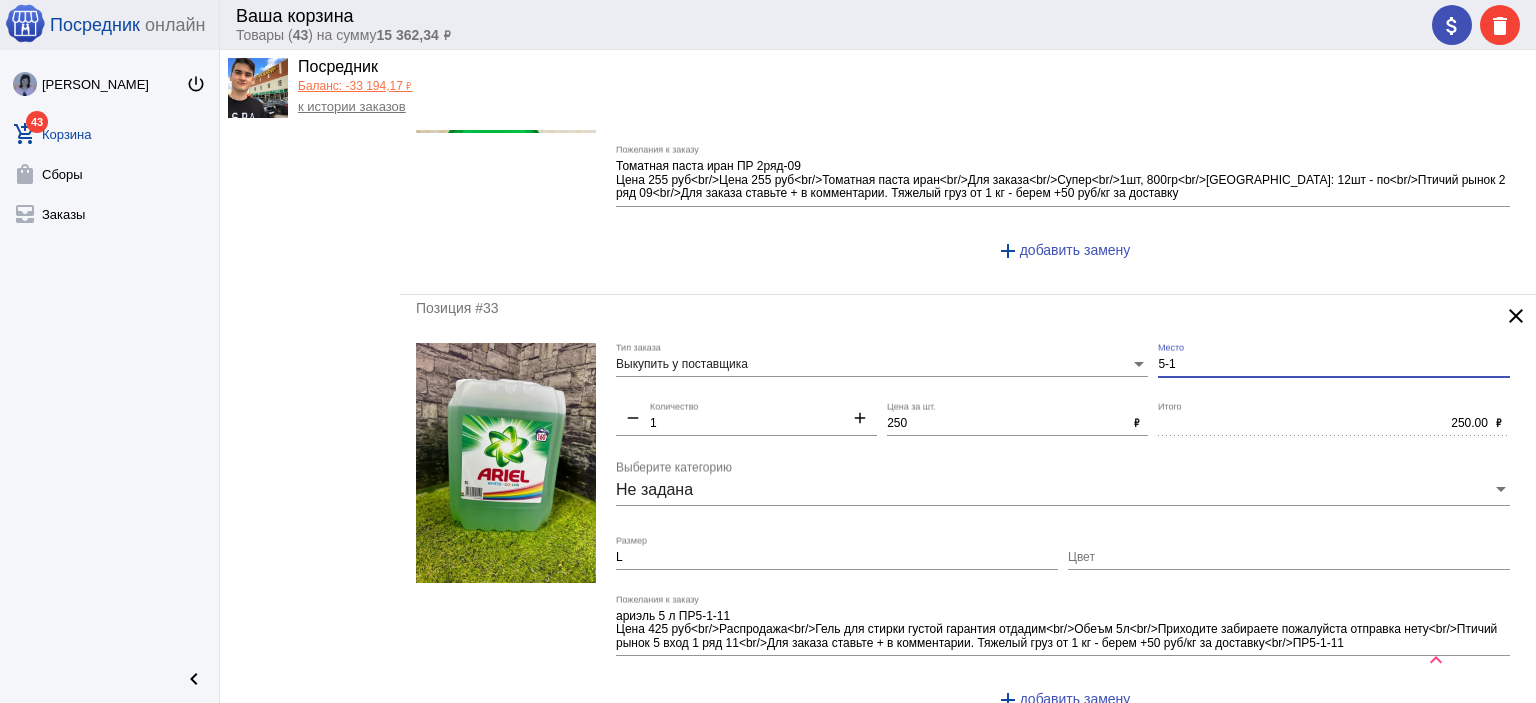 drag, startPoint x: 1185, startPoint y: 347, endPoint x: 1063, endPoint y: 325, distance: 123.967735 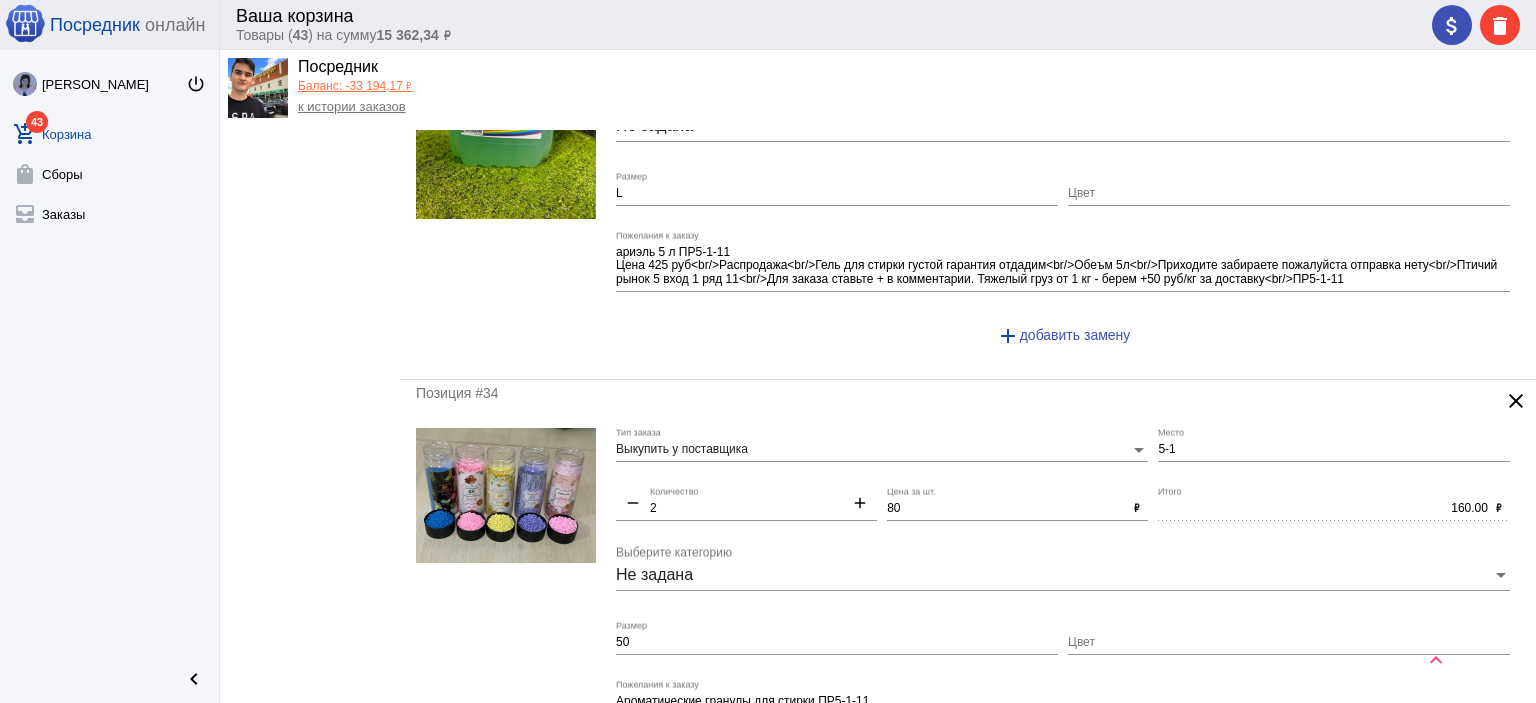 scroll, scrollTop: 5400, scrollLeft: 0, axis: vertical 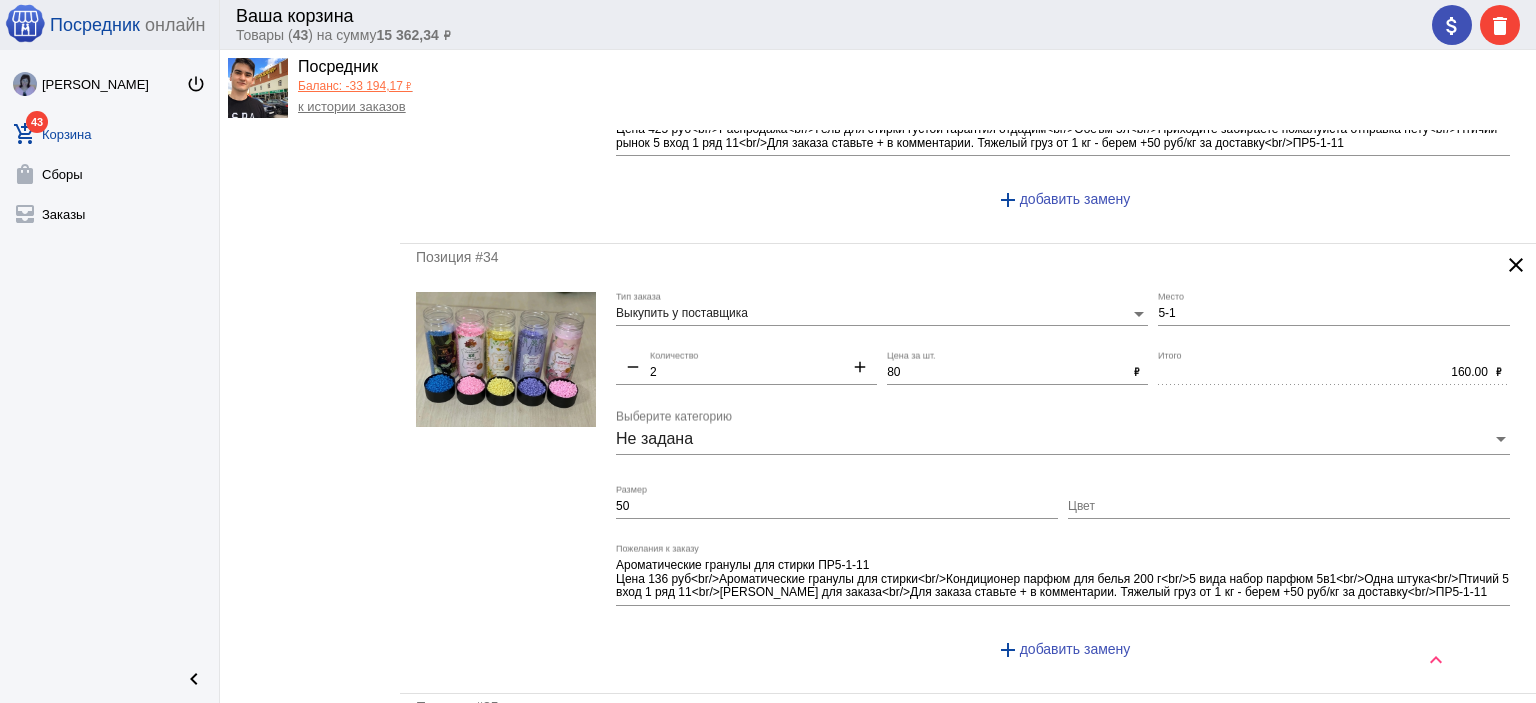 type on "1-1" 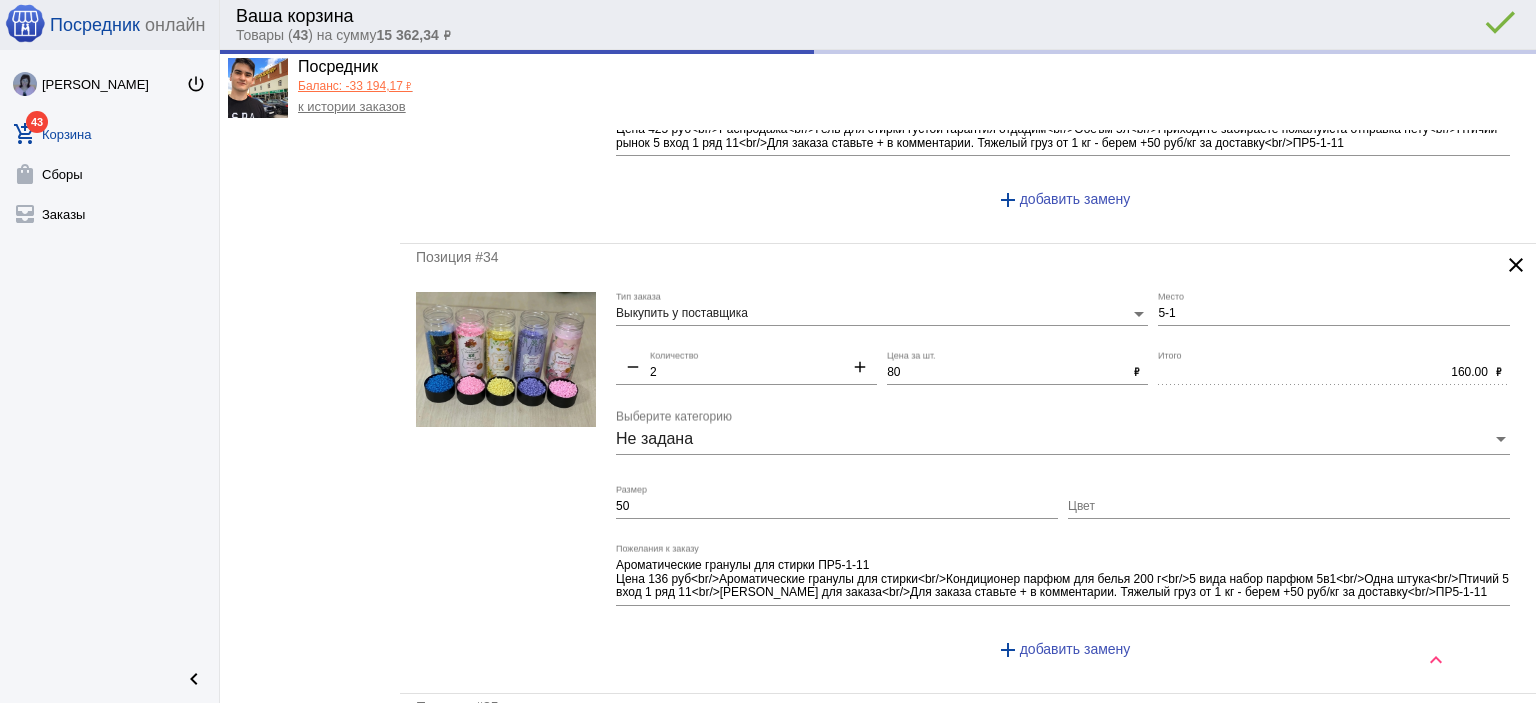 drag, startPoint x: 1181, startPoint y: 278, endPoint x: 1132, endPoint y: 281, distance: 49.09175 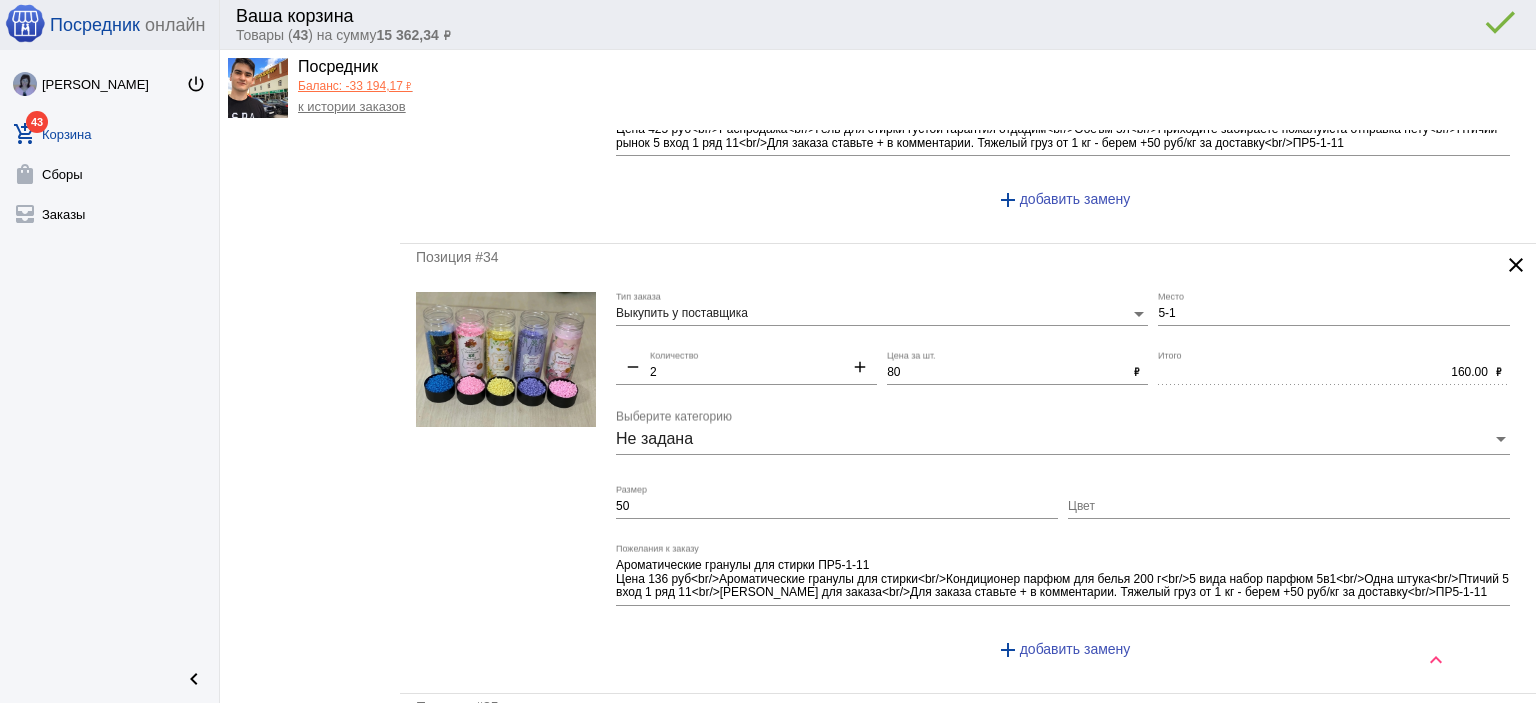 click on "5-1" at bounding box center (1334, 314) 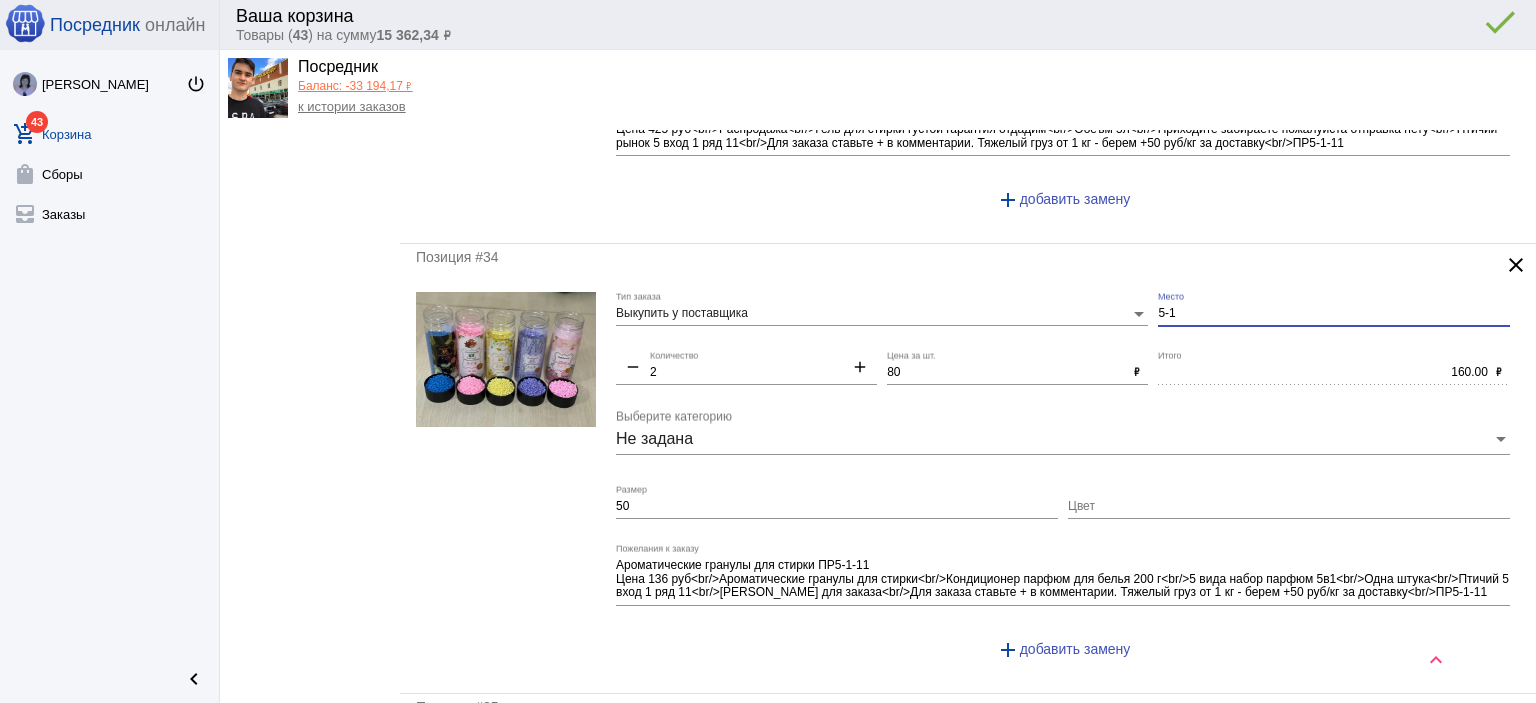click on "5-1" at bounding box center [1334, 314] 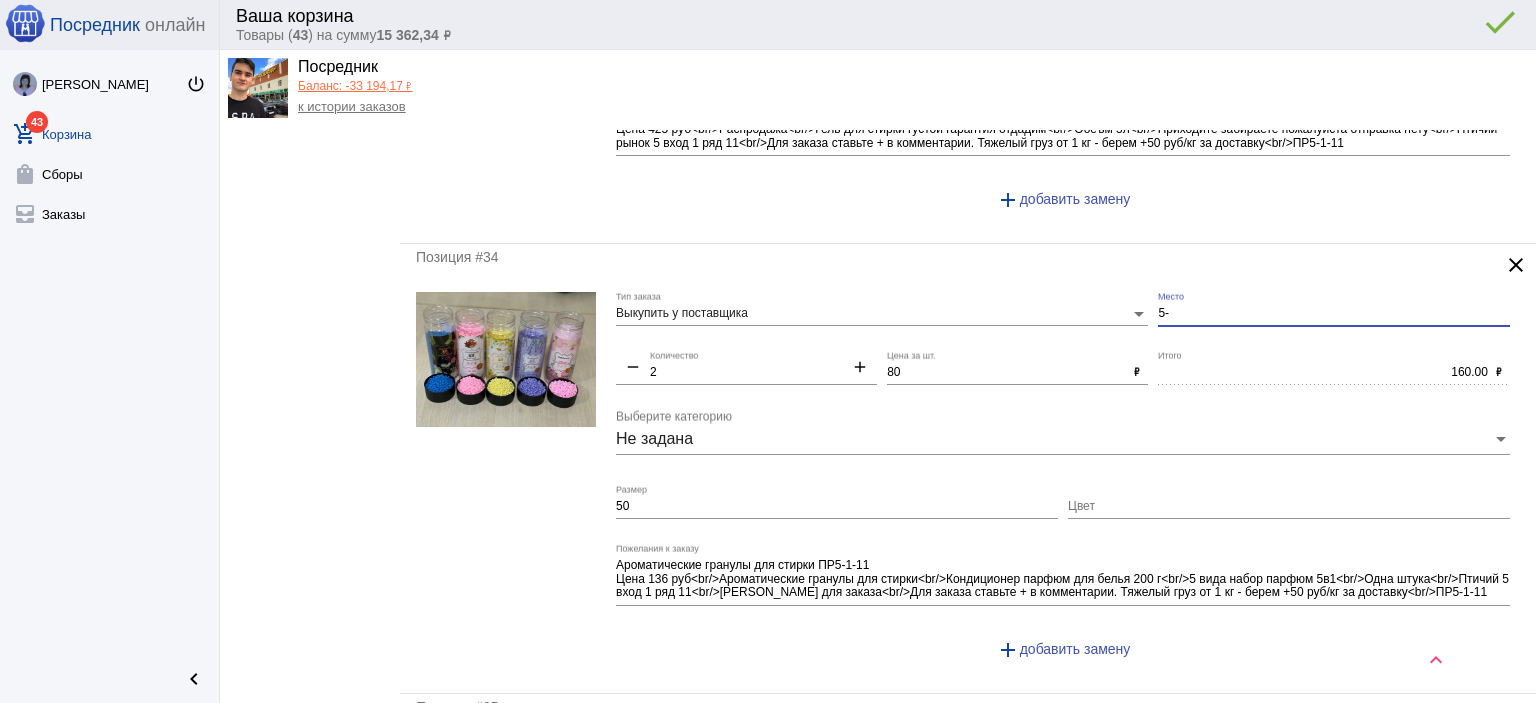 type on "5" 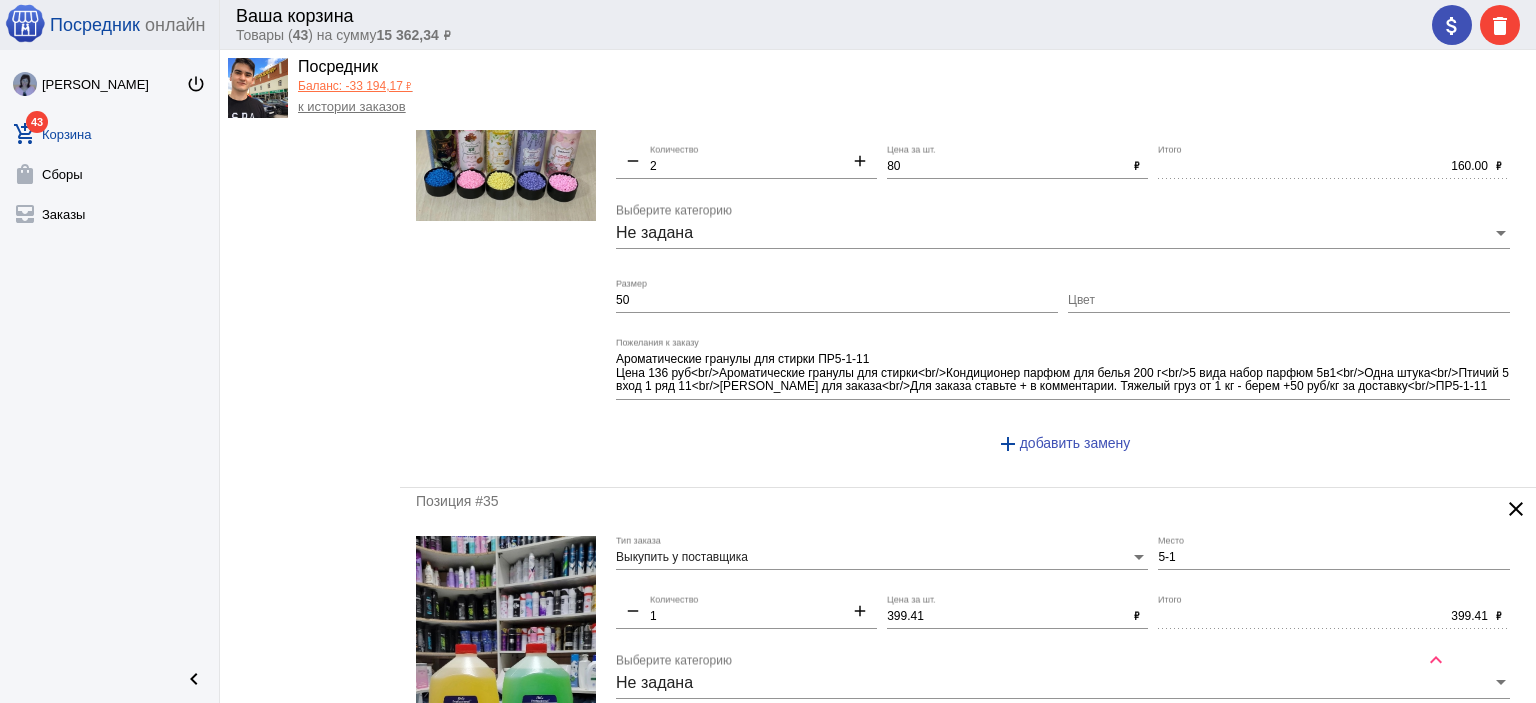scroll, scrollTop: 5800, scrollLeft: 0, axis: vertical 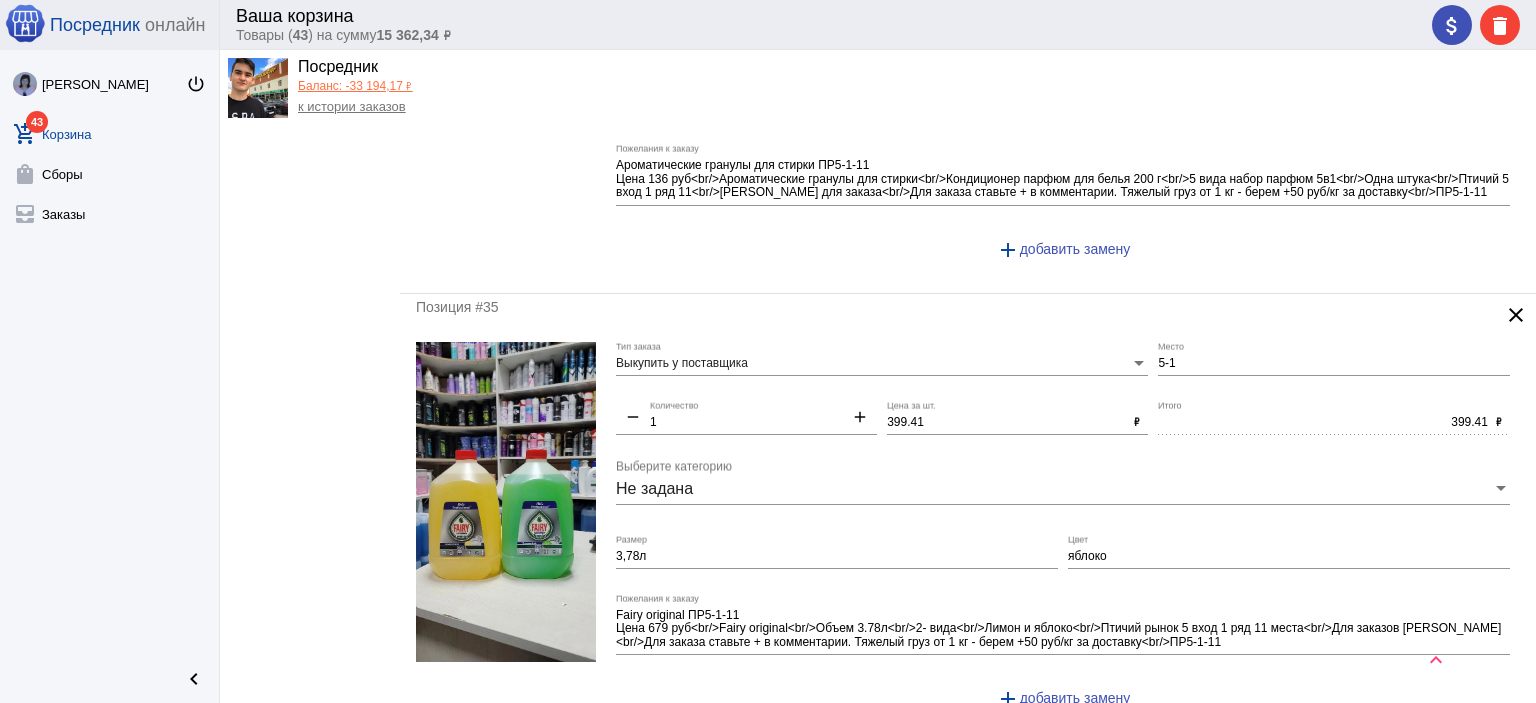 type on "1-1" 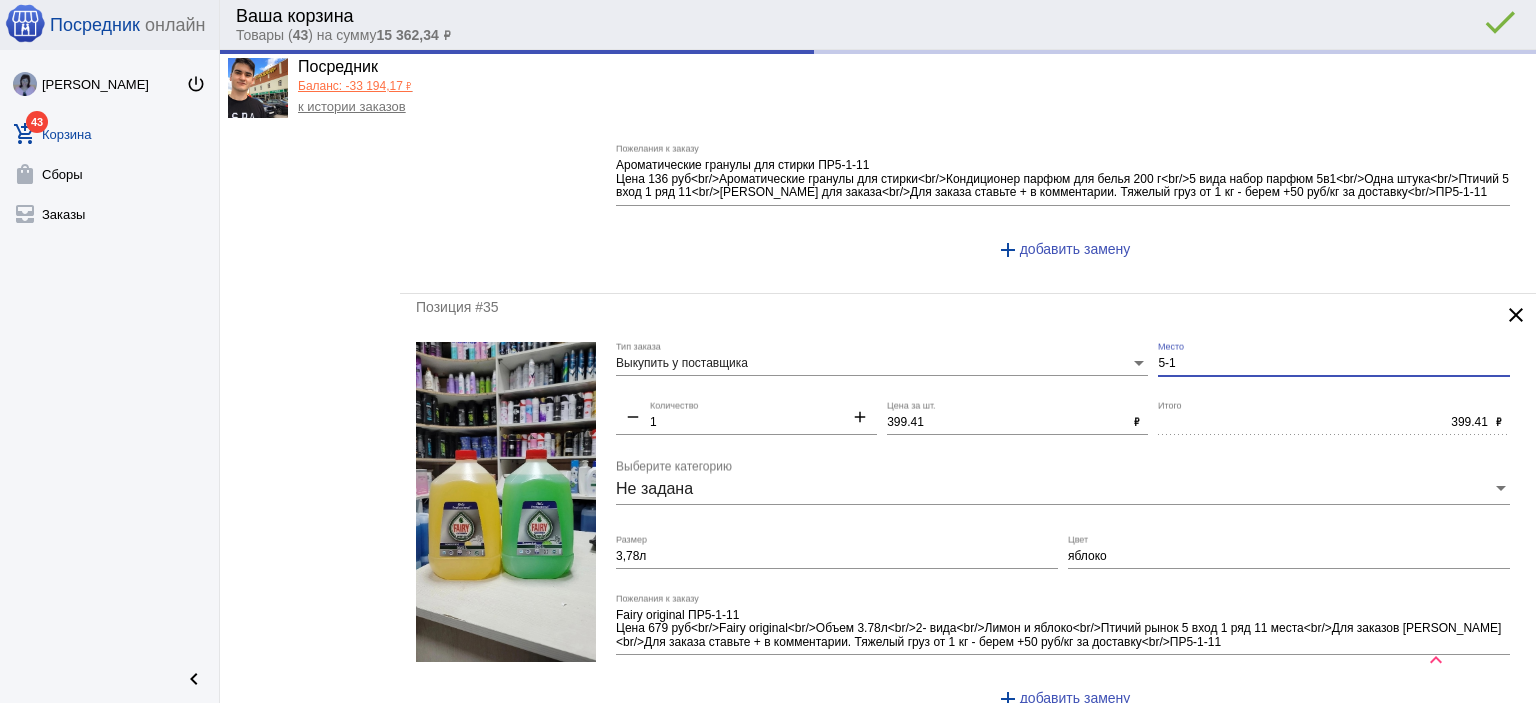 drag, startPoint x: 1192, startPoint y: 332, endPoint x: 1112, endPoint y: 317, distance: 81.394104 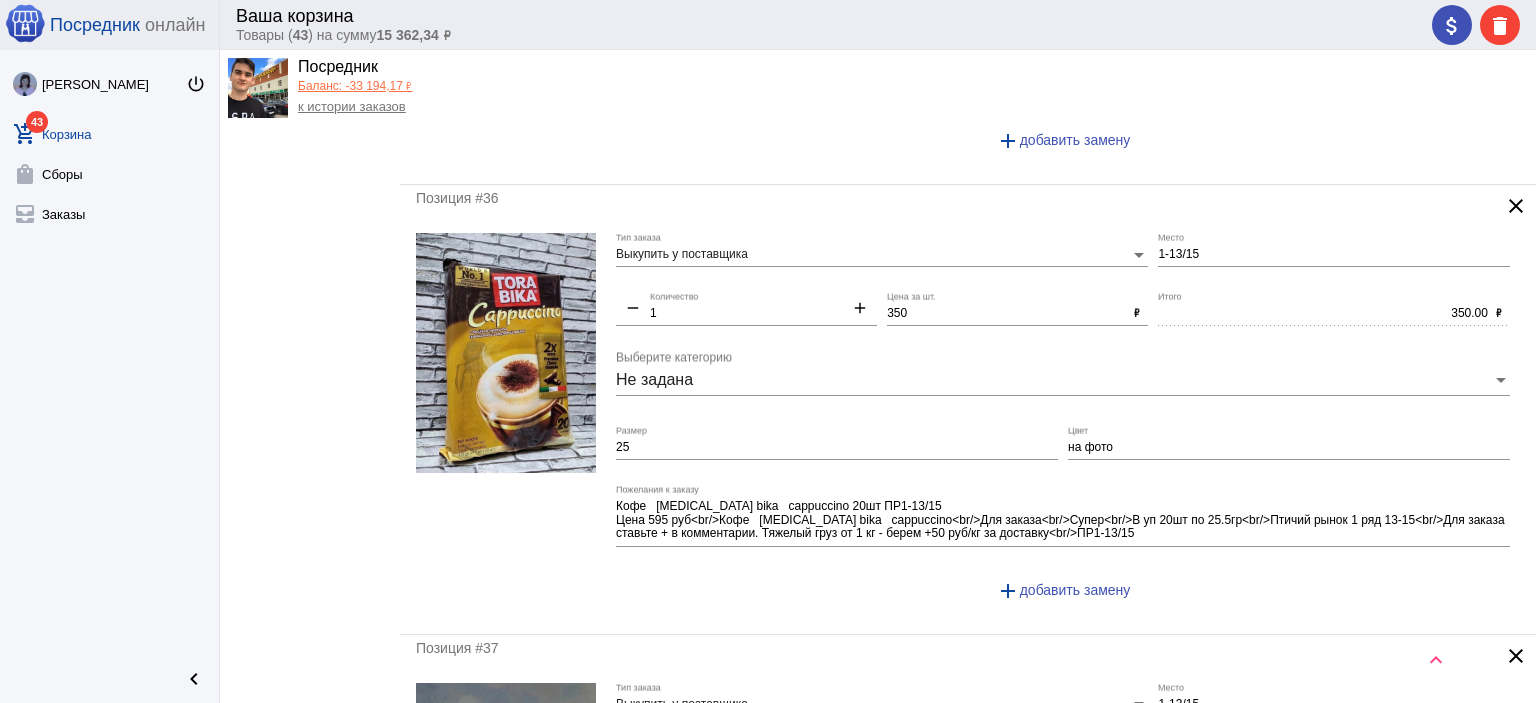 scroll, scrollTop: 6400, scrollLeft: 0, axis: vertical 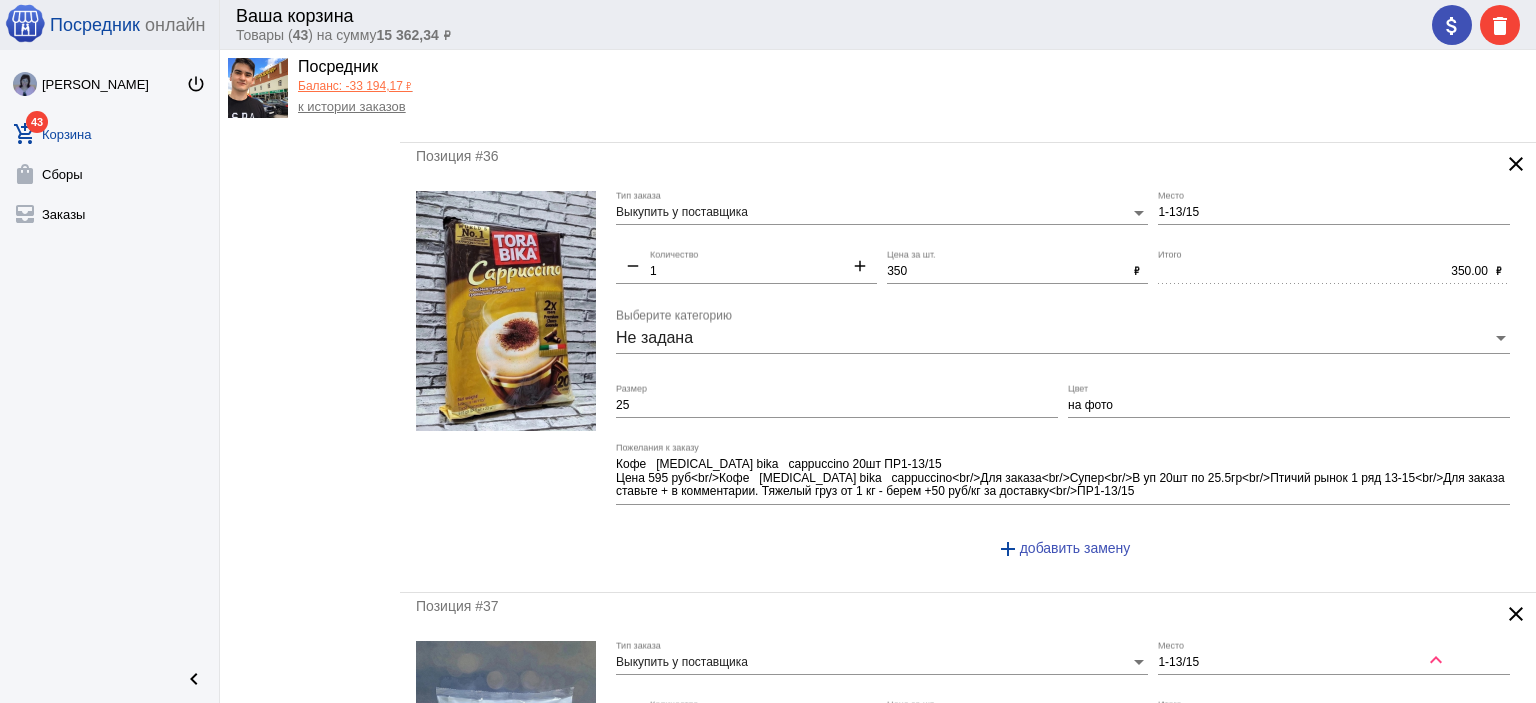 type on "1-1" 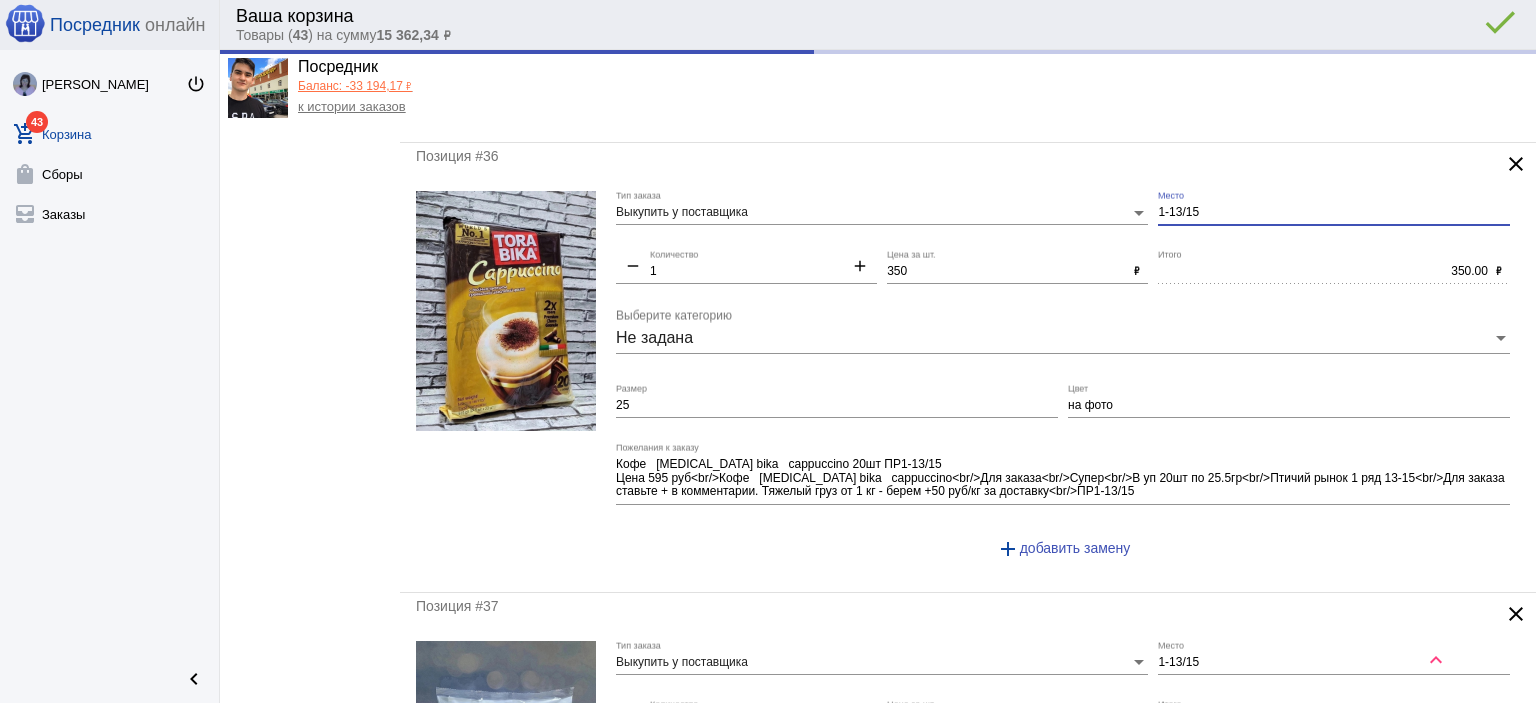drag, startPoint x: 1212, startPoint y: 181, endPoint x: 1071, endPoint y: 163, distance: 142.14429 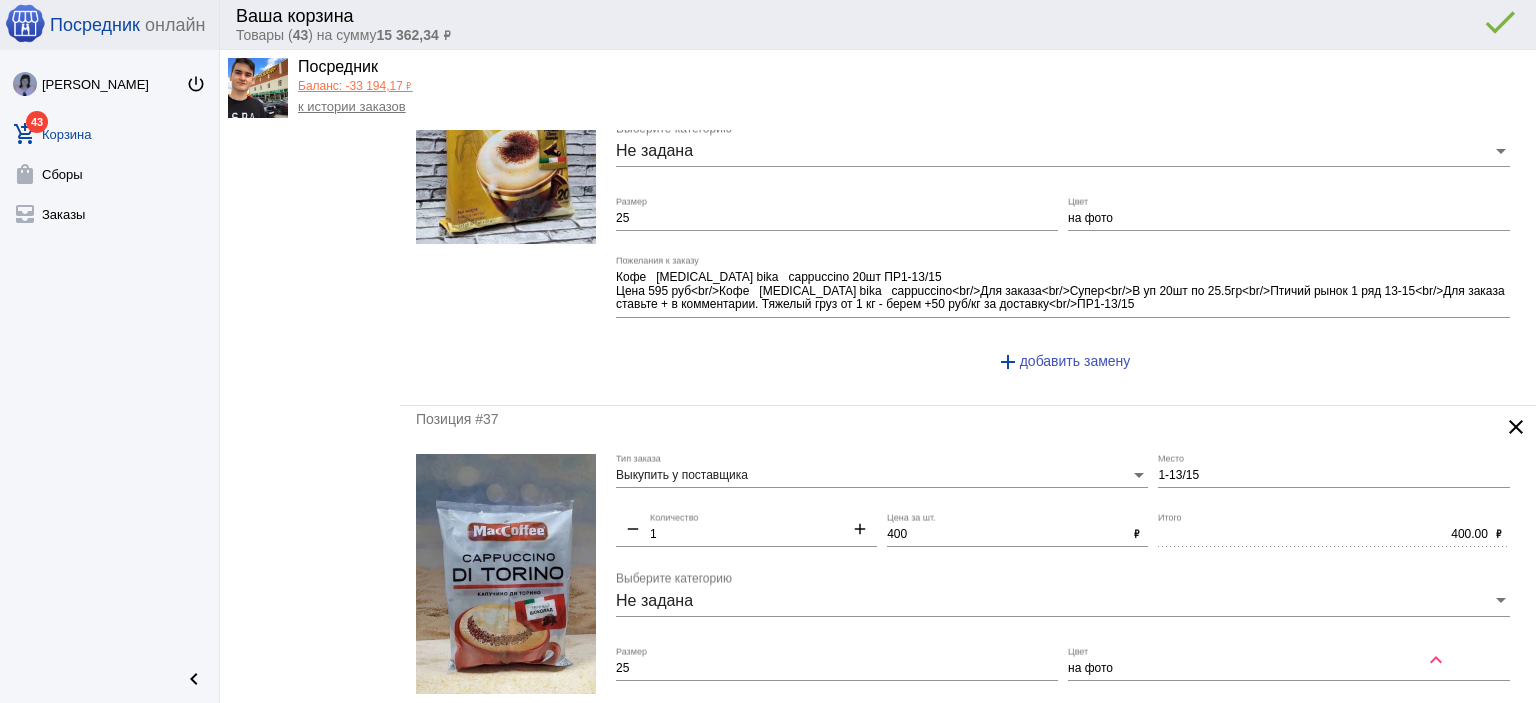 scroll, scrollTop: 6600, scrollLeft: 0, axis: vertical 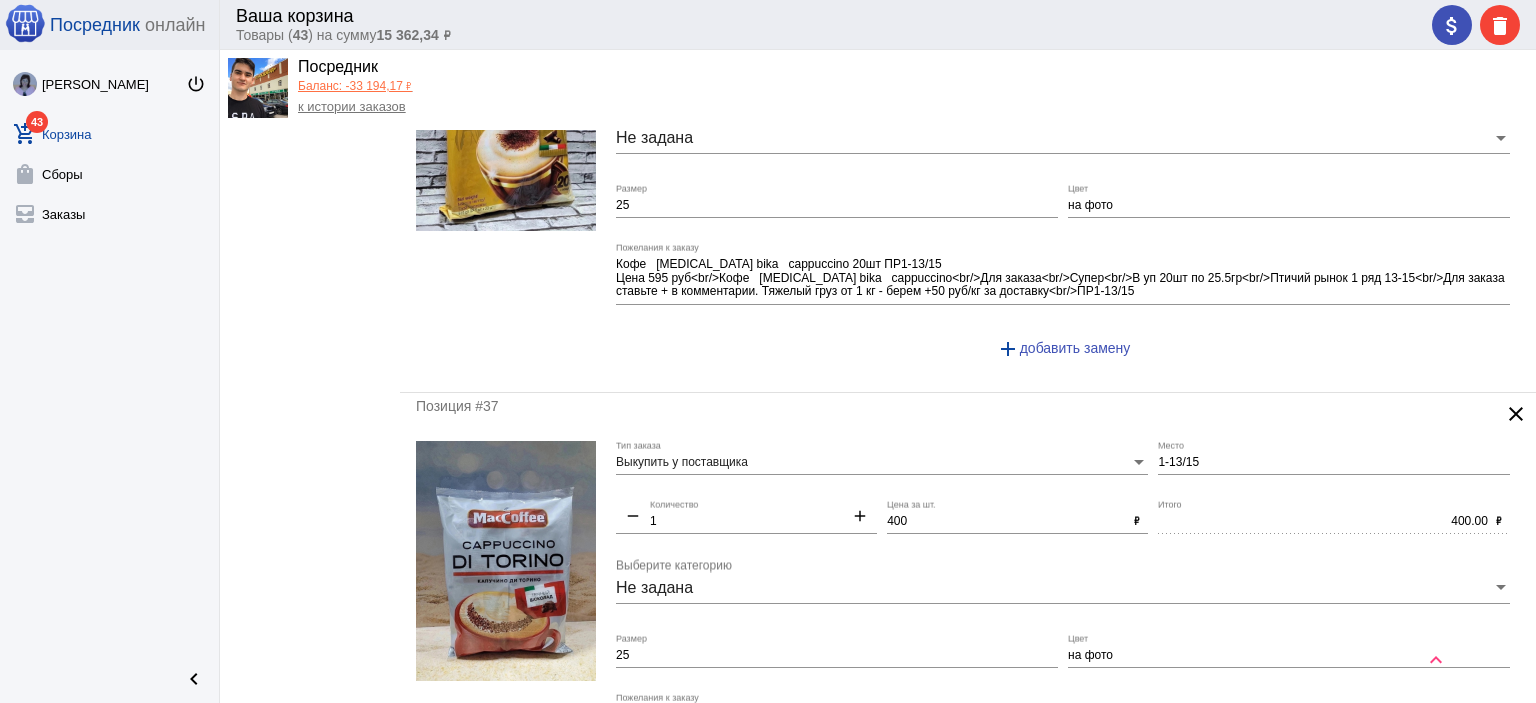 type on "1-1" 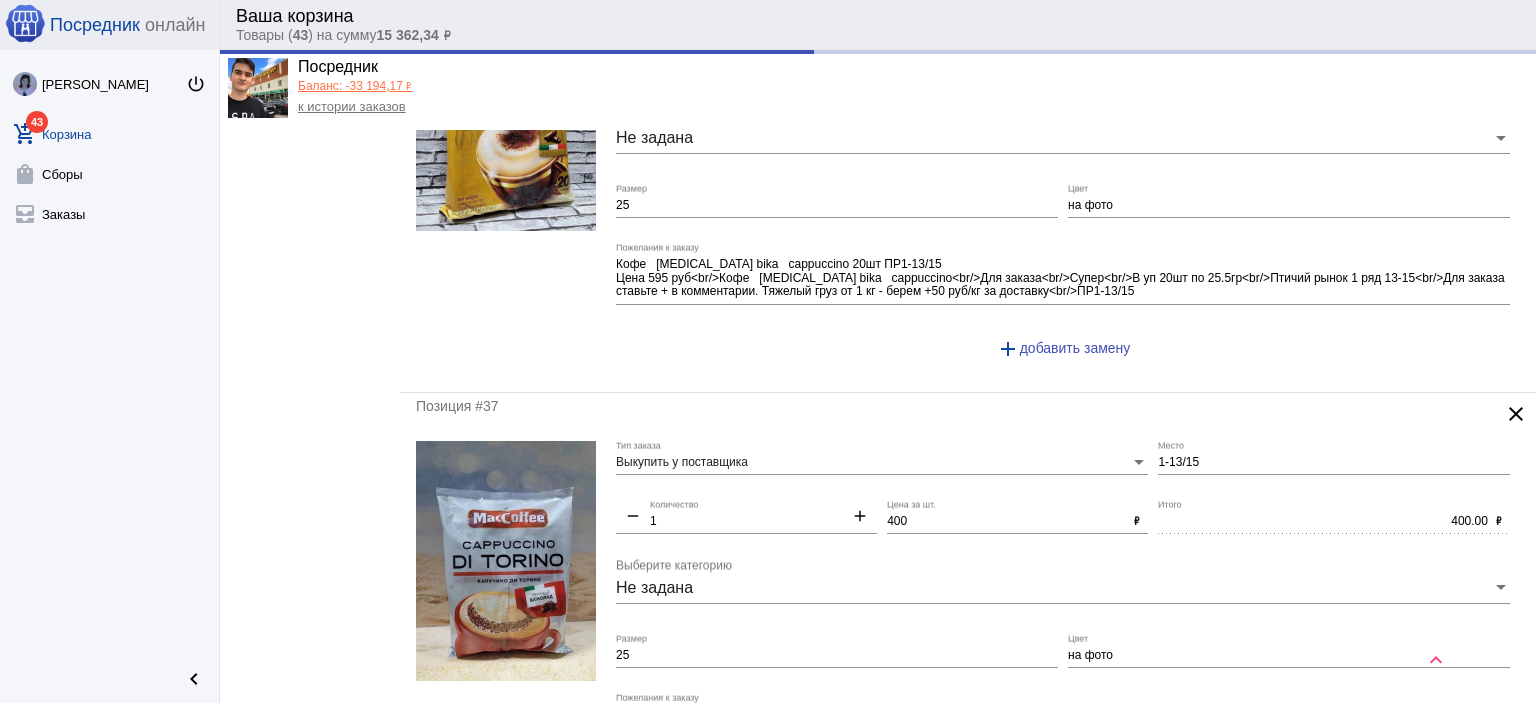 drag, startPoint x: 1178, startPoint y: 426, endPoint x: 1194, endPoint y: 424, distance: 16.124516 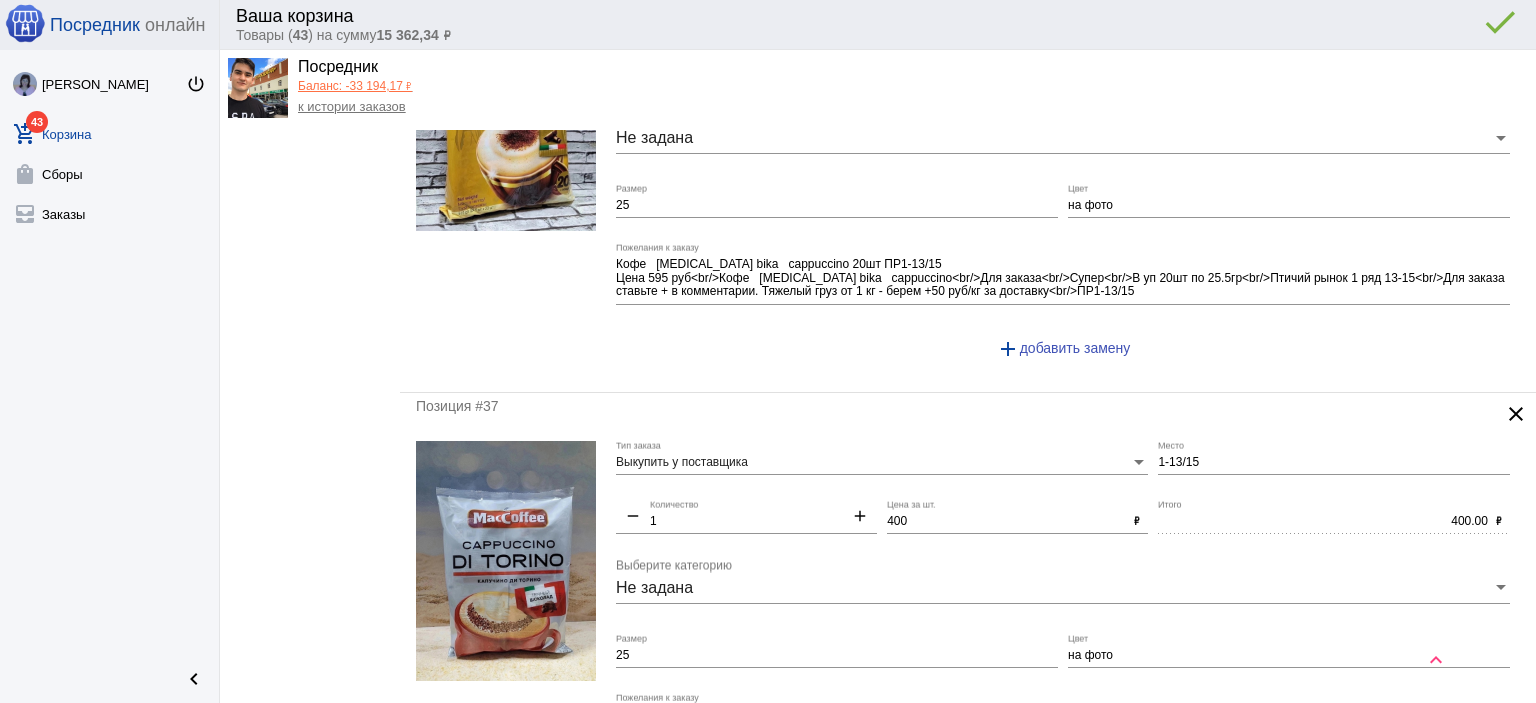 drag, startPoint x: 1202, startPoint y: 422, endPoint x: 1149, endPoint y: 425, distance: 53.08484 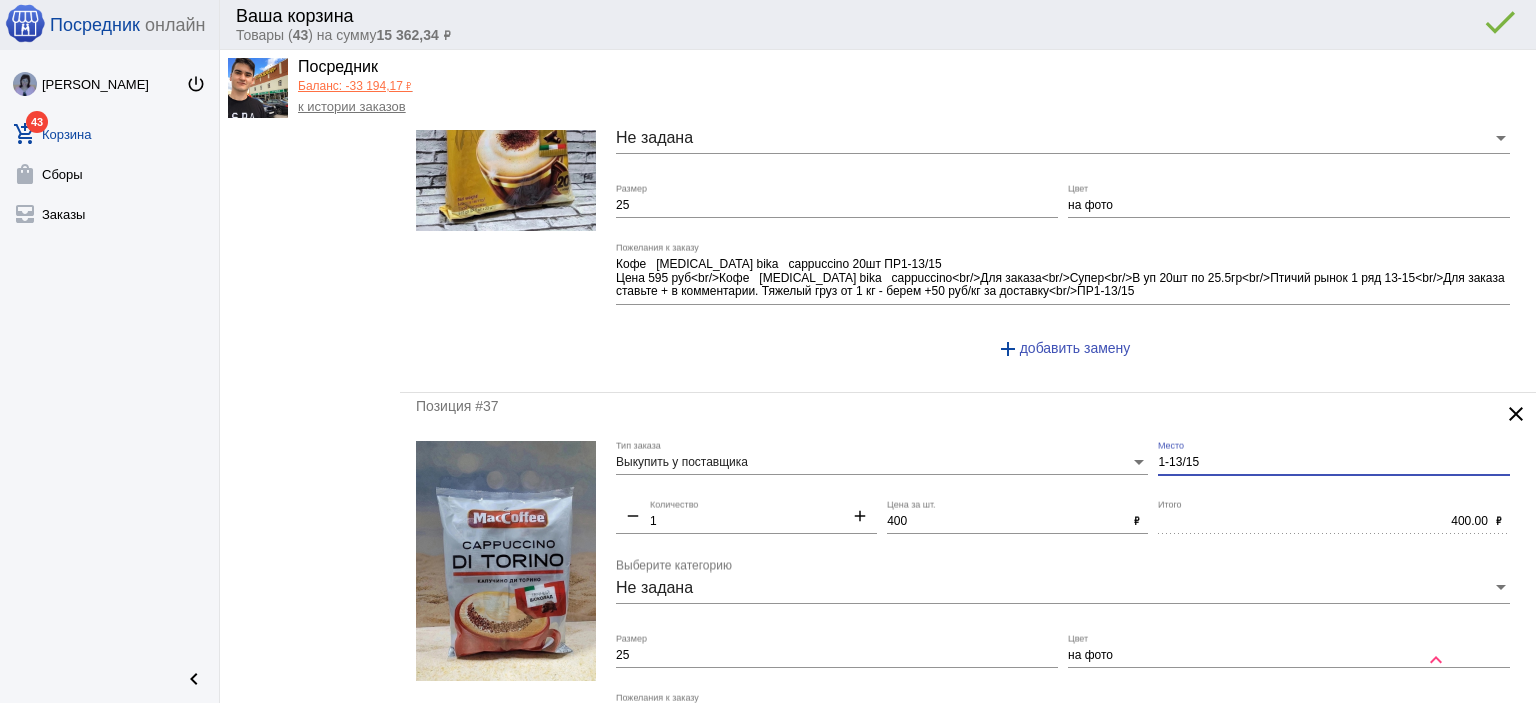 drag, startPoint x: 1184, startPoint y: 429, endPoint x: 1166, endPoint y: 434, distance: 18.681541 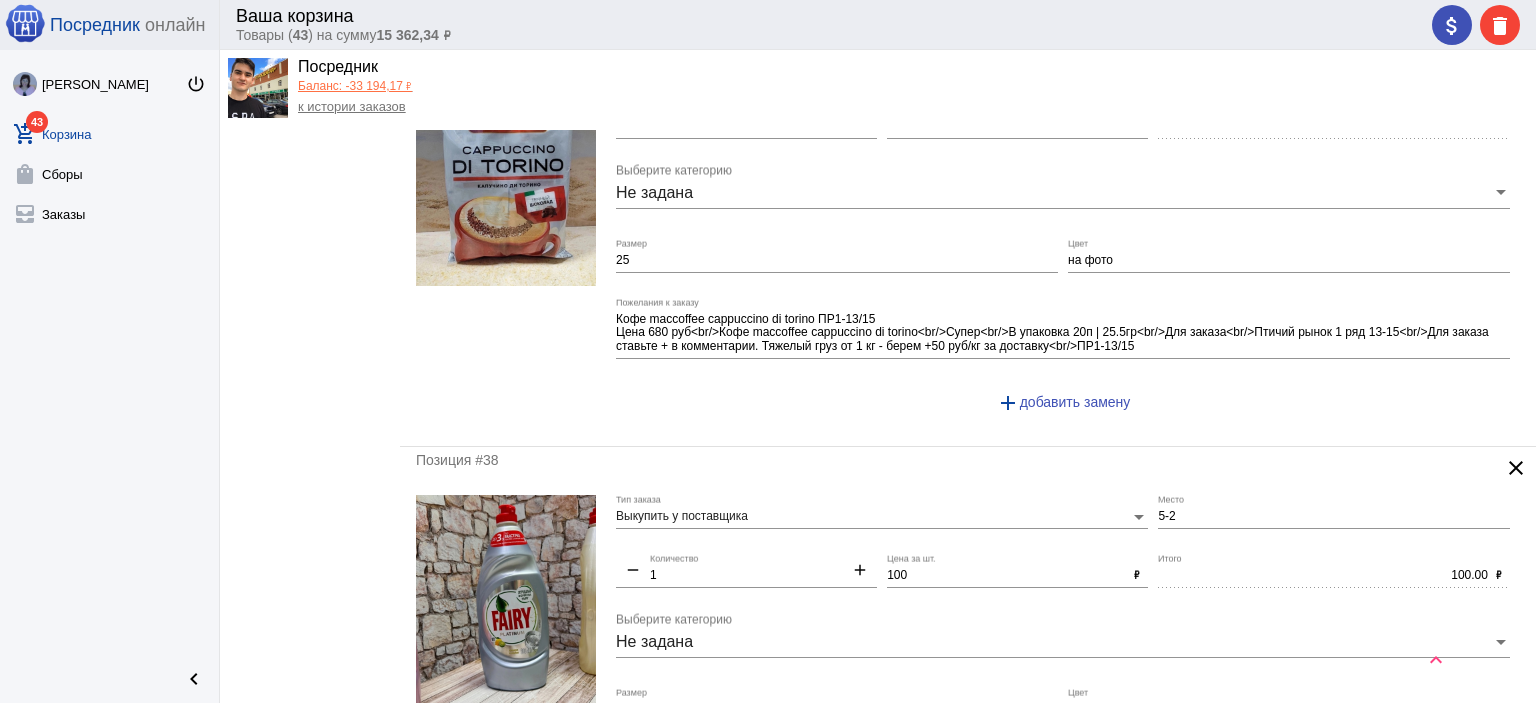 scroll, scrollTop: 7000, scrollLeft: 0, axis: vertical 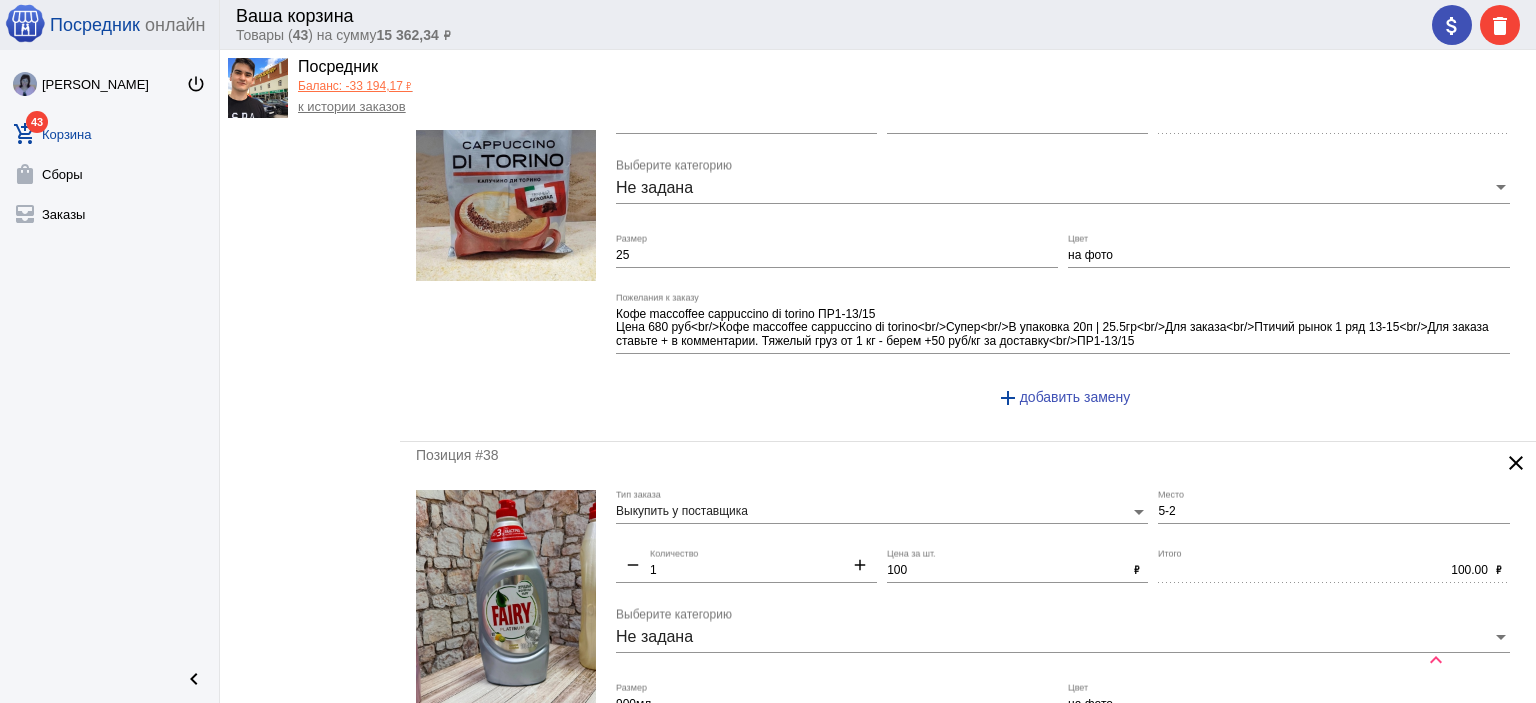 type on "1-1" 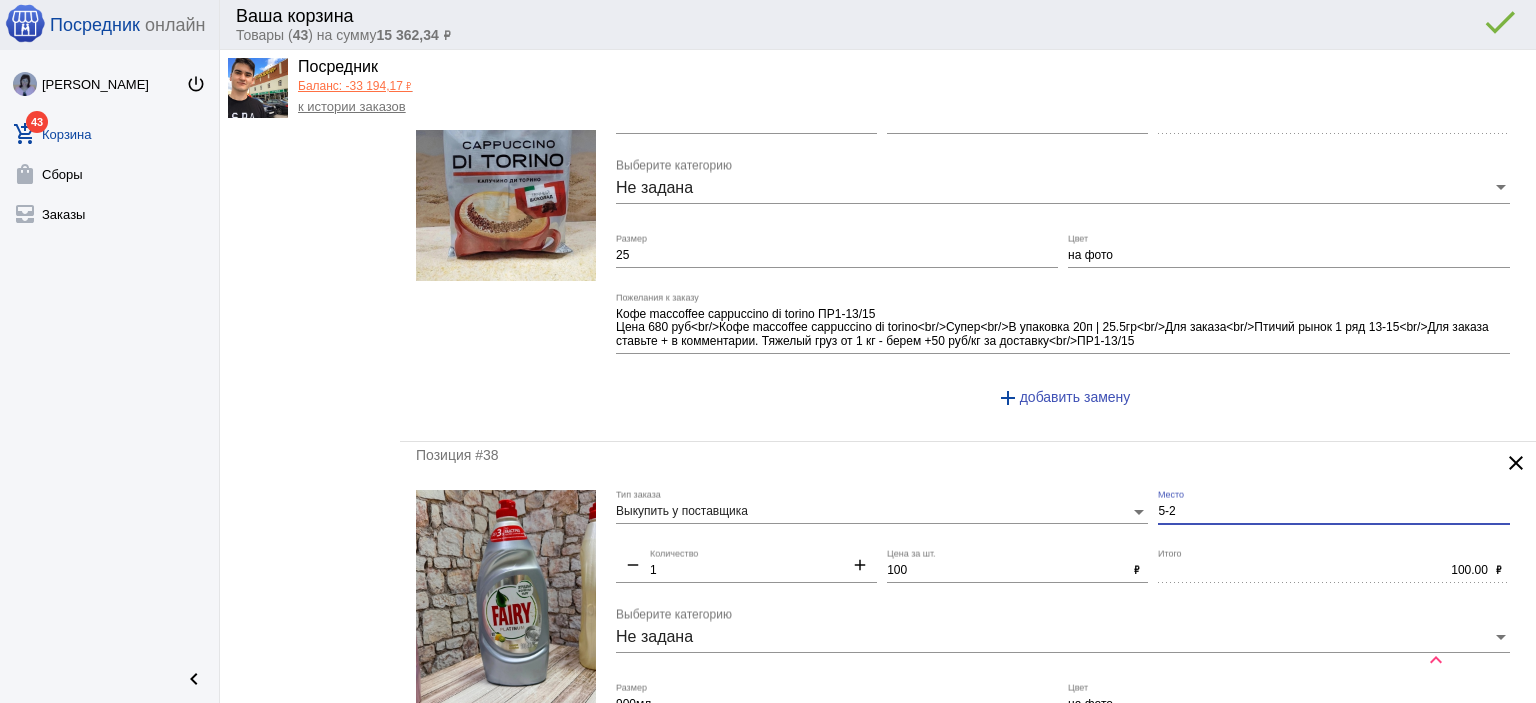 drag, startPoint x: 1175, startPoint y: 483, endPoint x: 1139, endPoint y: 479, distance: 36.221542 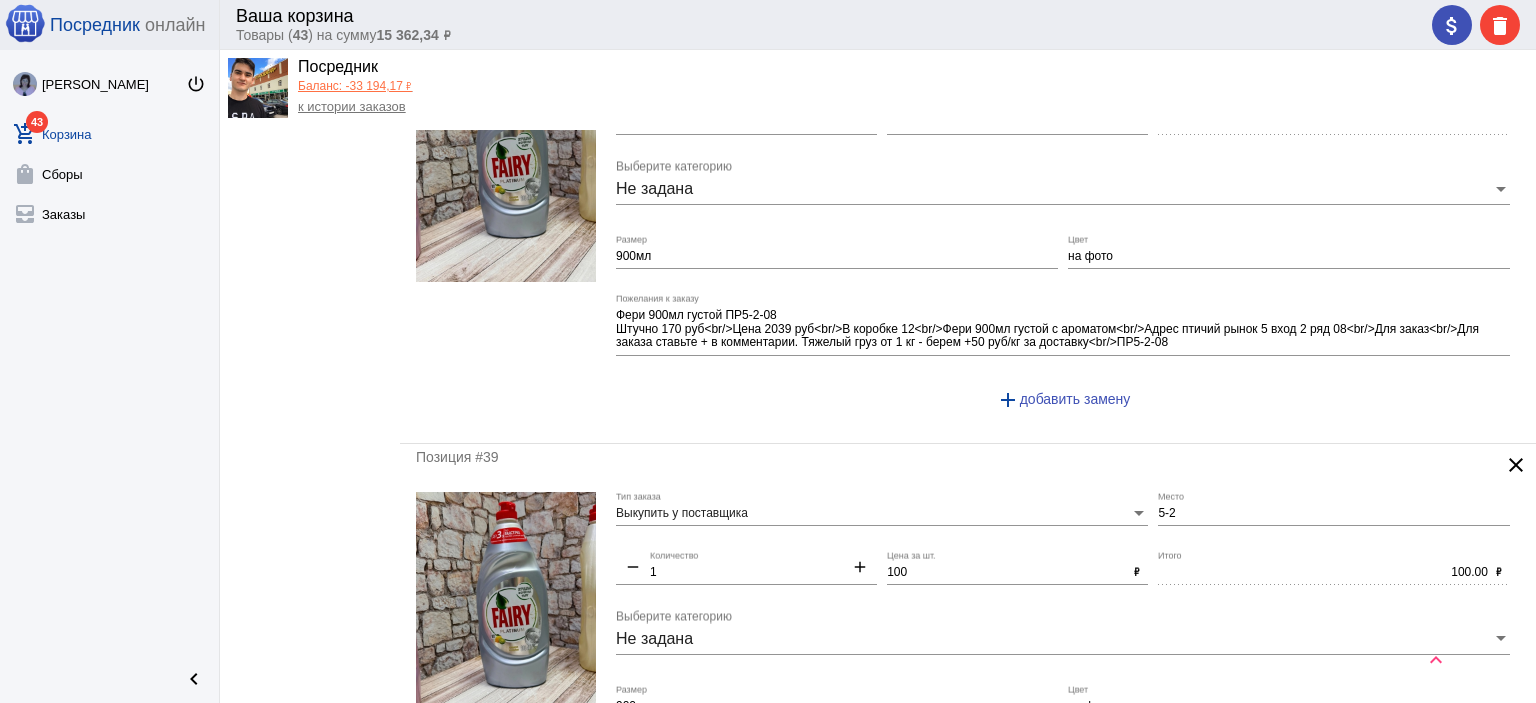 scroll, scrollTop: 7500, scrollLeft: 0, axis: vertical 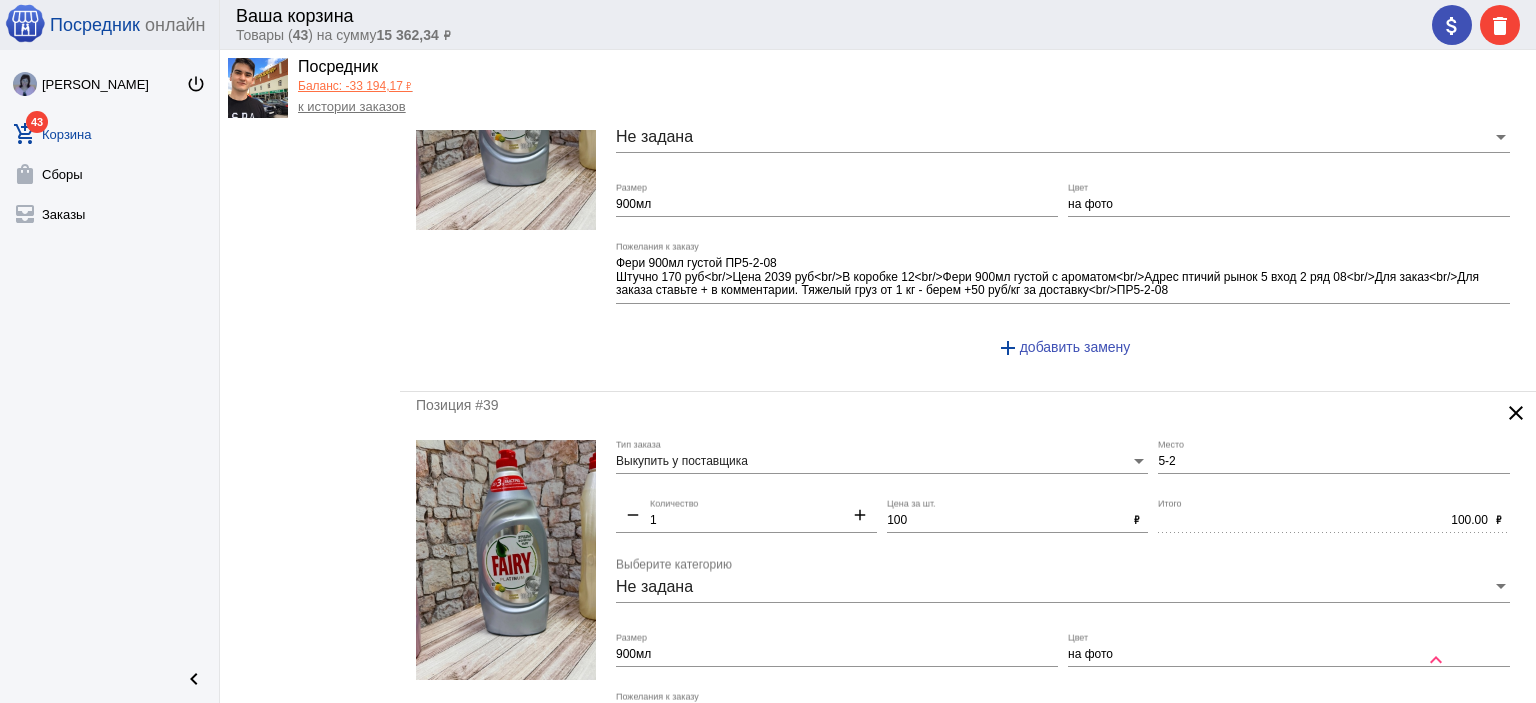 type on "1-1" 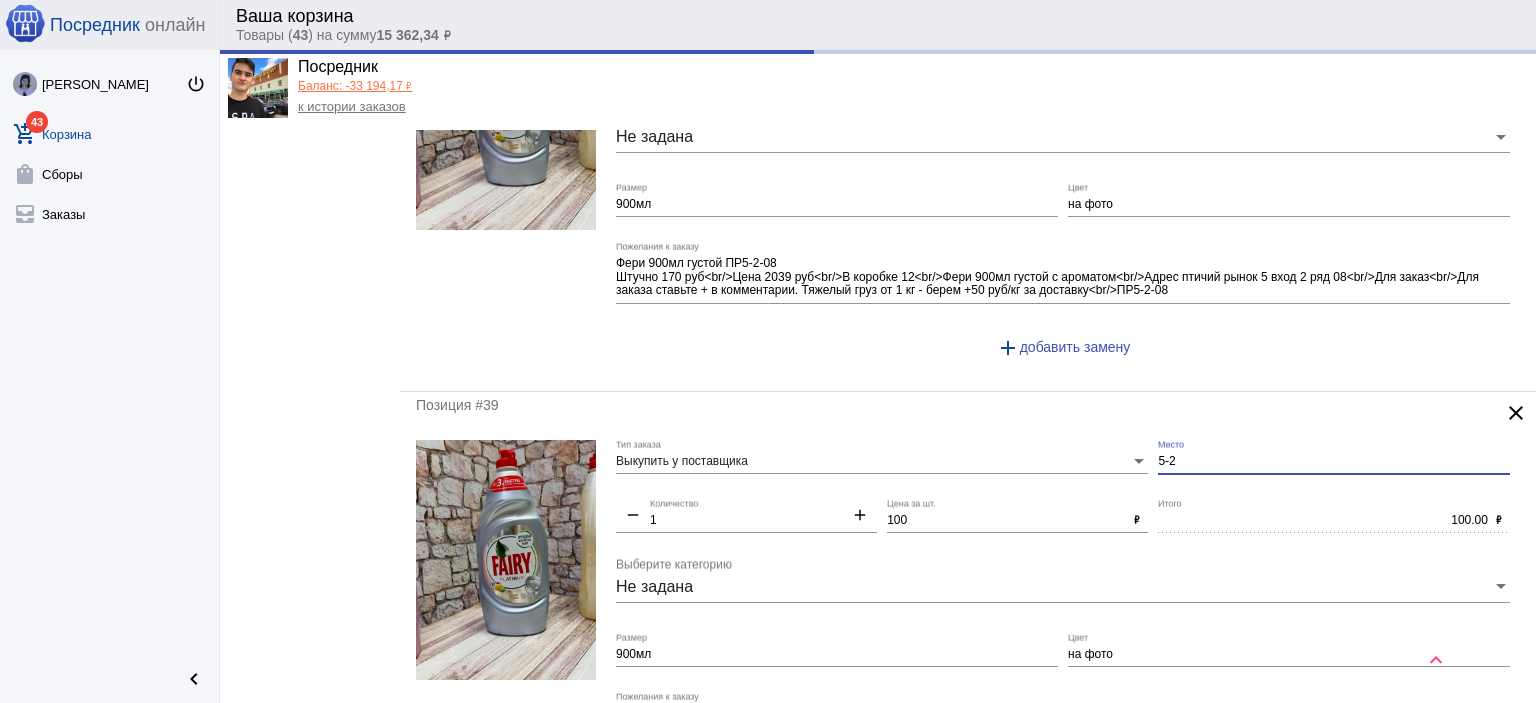 drag, startPoint x: 1173, startPoint y: 427, endPoint x: 1128, endPoint y: 421, distance: 45.39824 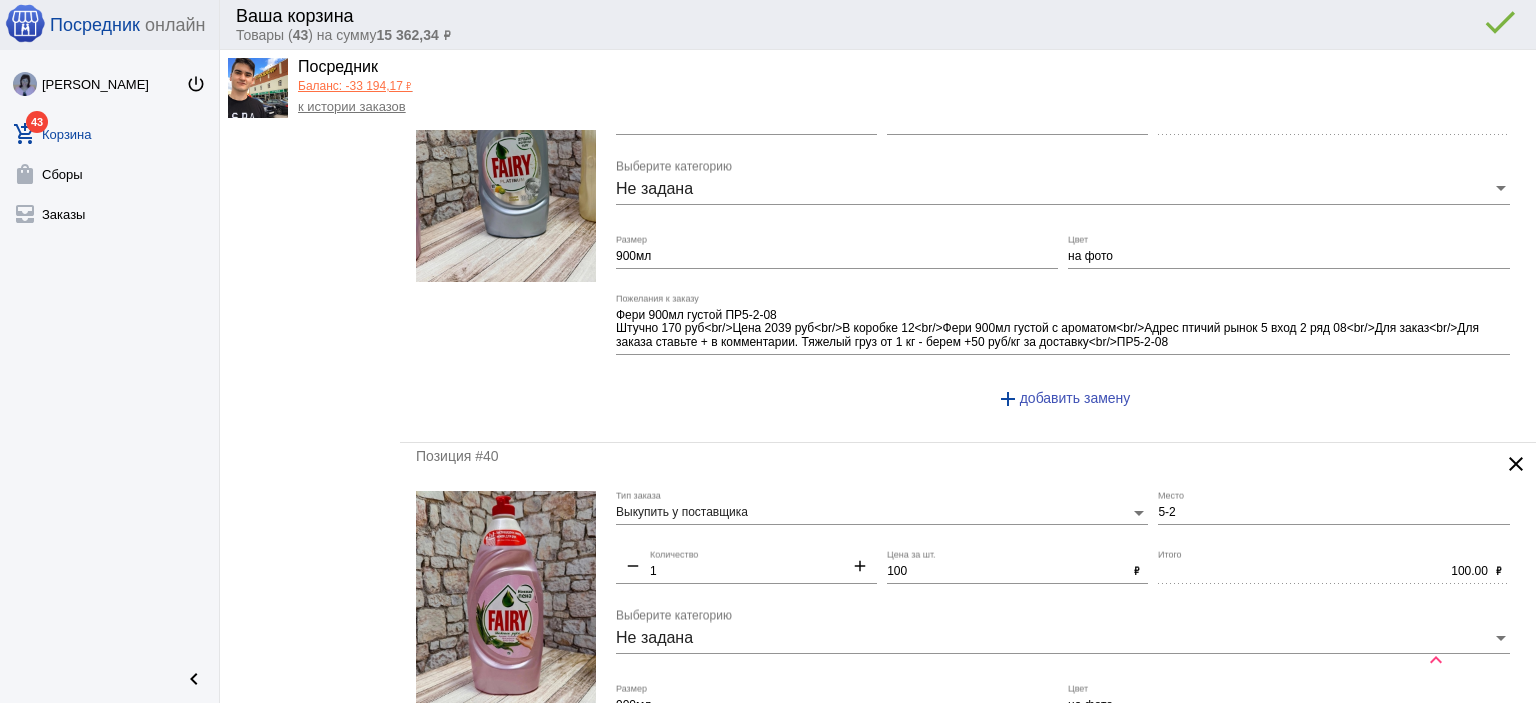 scroll, scrollTop: 7900, scrollLeft: 0, axis: vertical 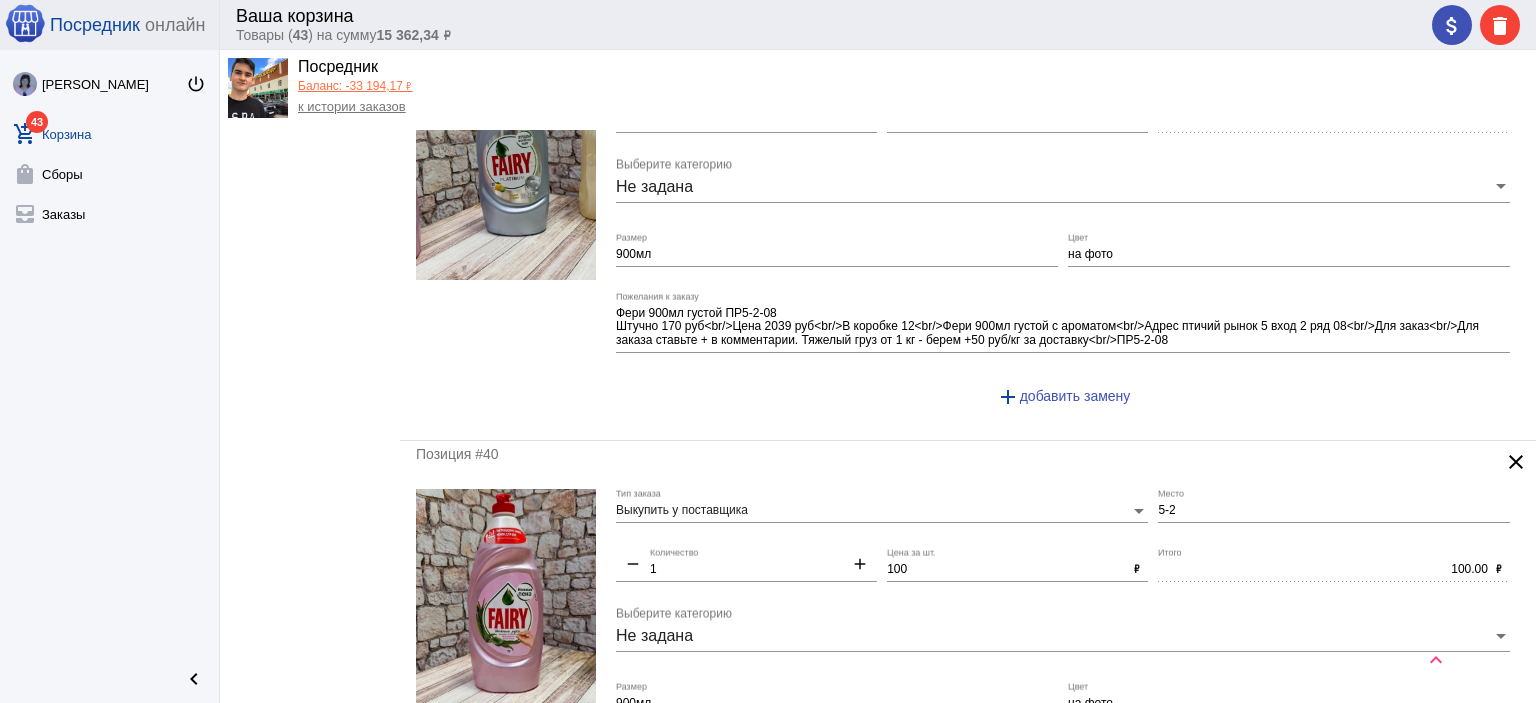 type on "1-1" 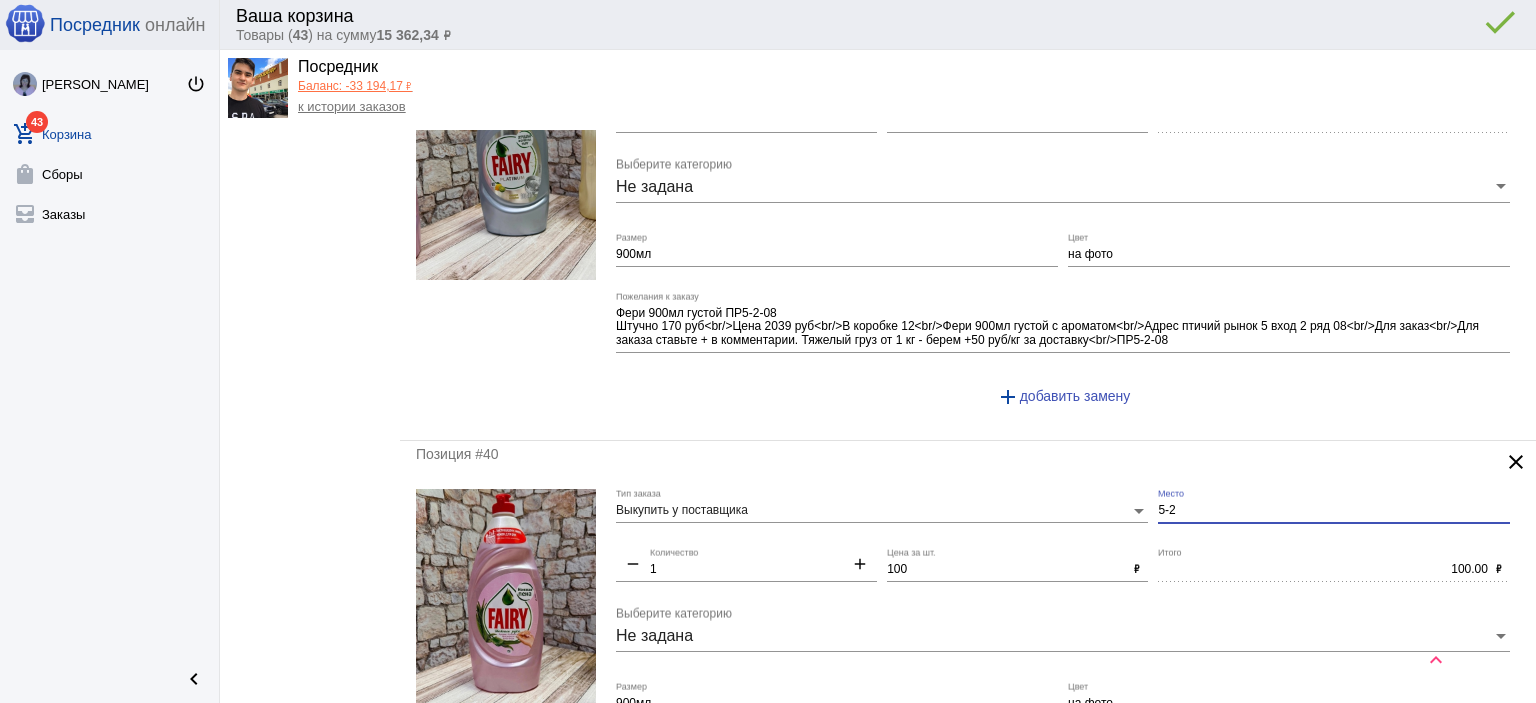 drag, startPoint x: 1177, startPoint y: 468, endPoint x: 1135, endPoint y: 470, distance: 42.047592 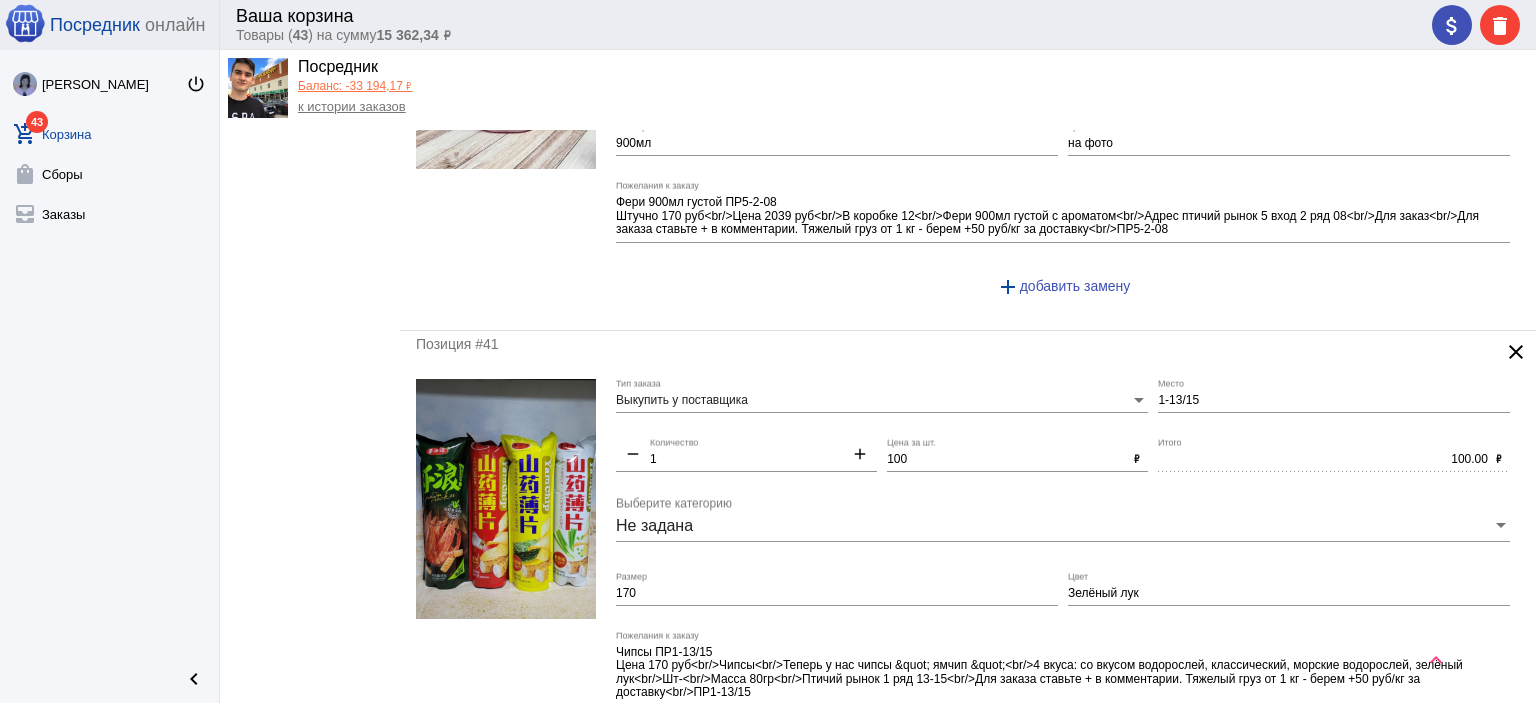 scroll, scrollTop: 8500, scrollLeft: 0, axis: vertical 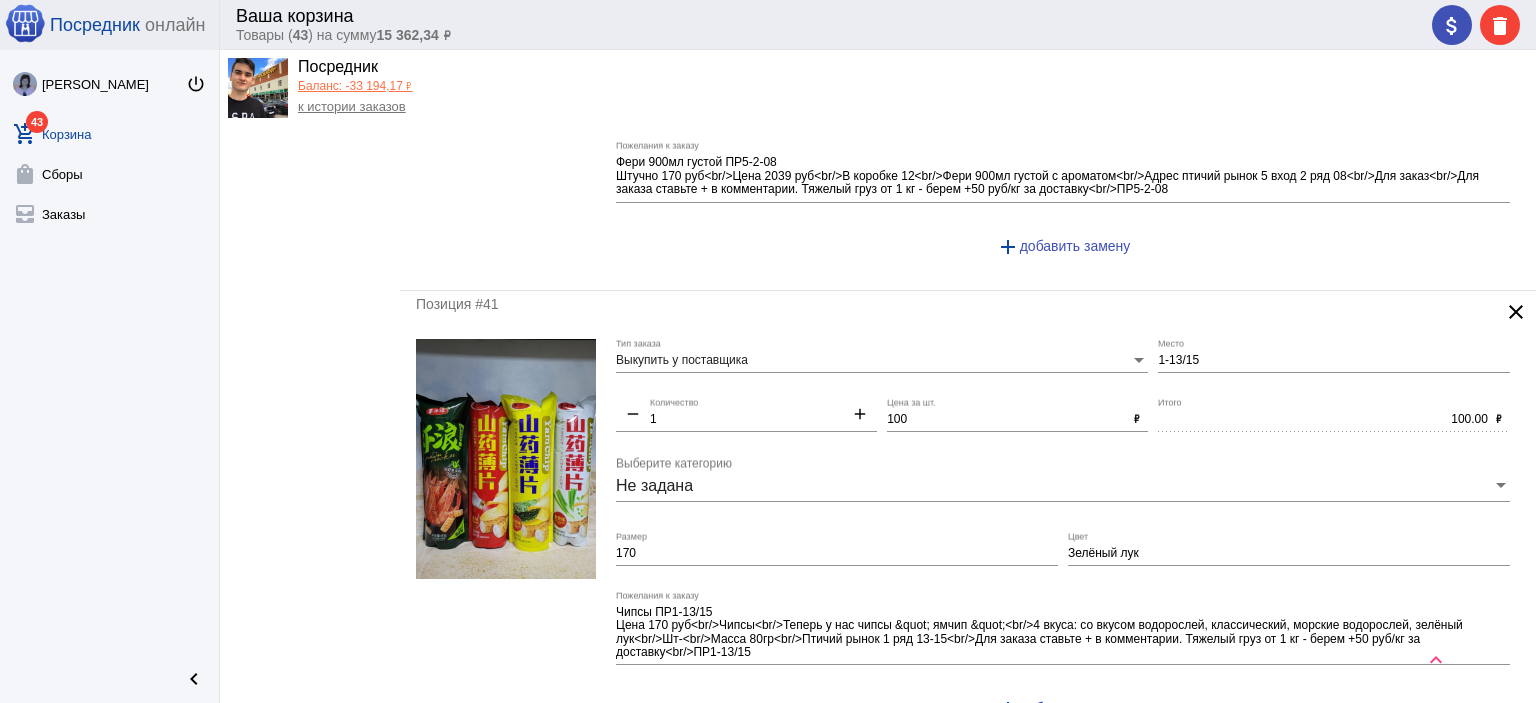 type on "1-1" 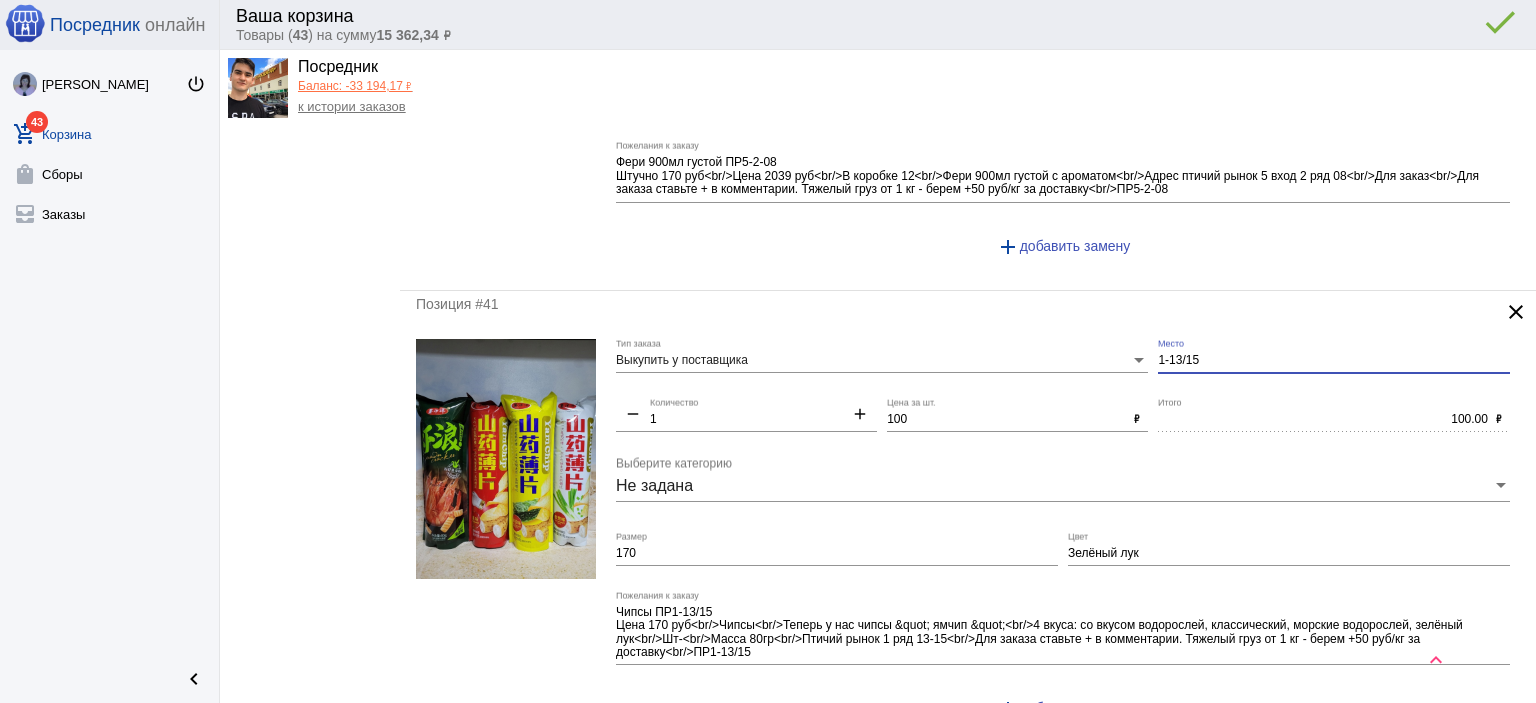 drag, startPoint x: 1204, startPoint y: 320, endPoint x: 1113, endPoint y: 327, distance: 91.26884 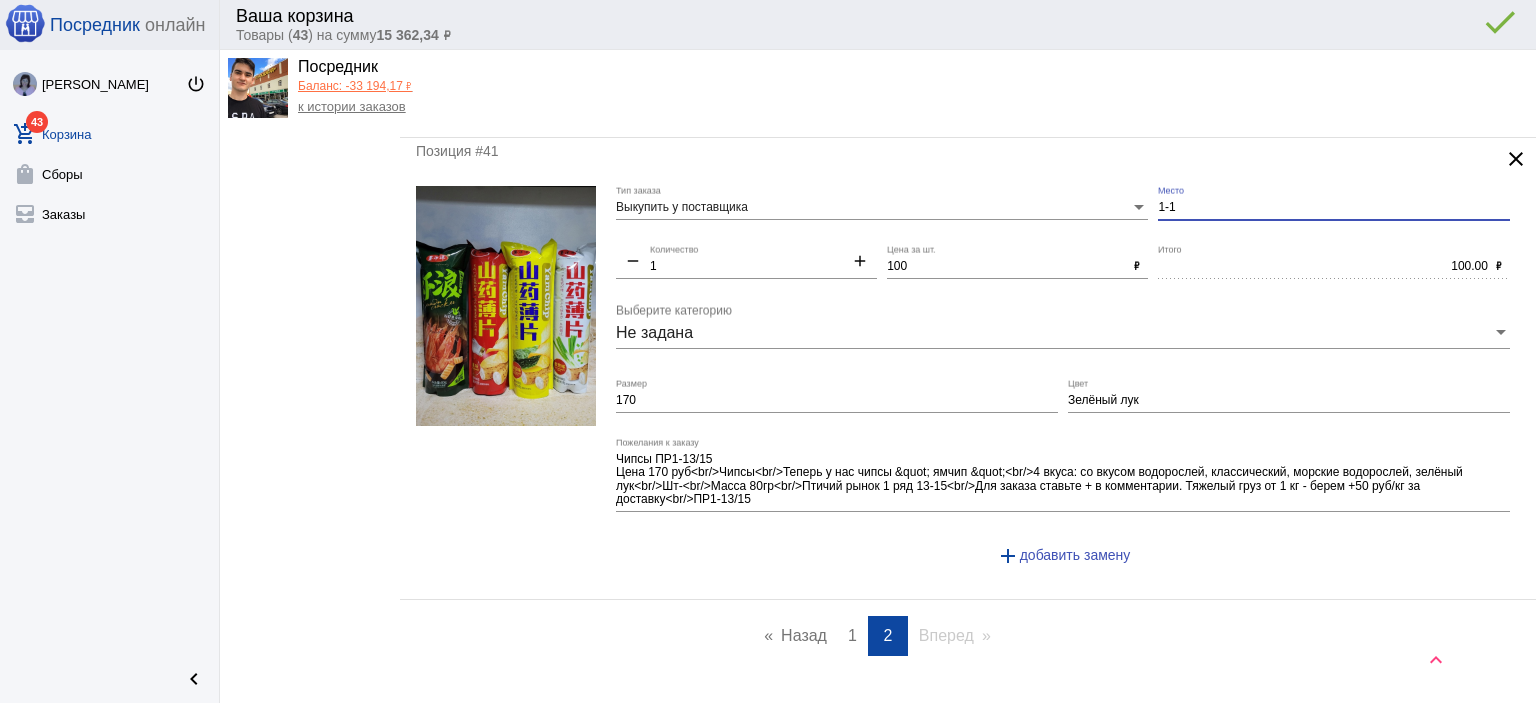scroll, scrollTop: 8763, scrollLeft: 0, axis: vertical 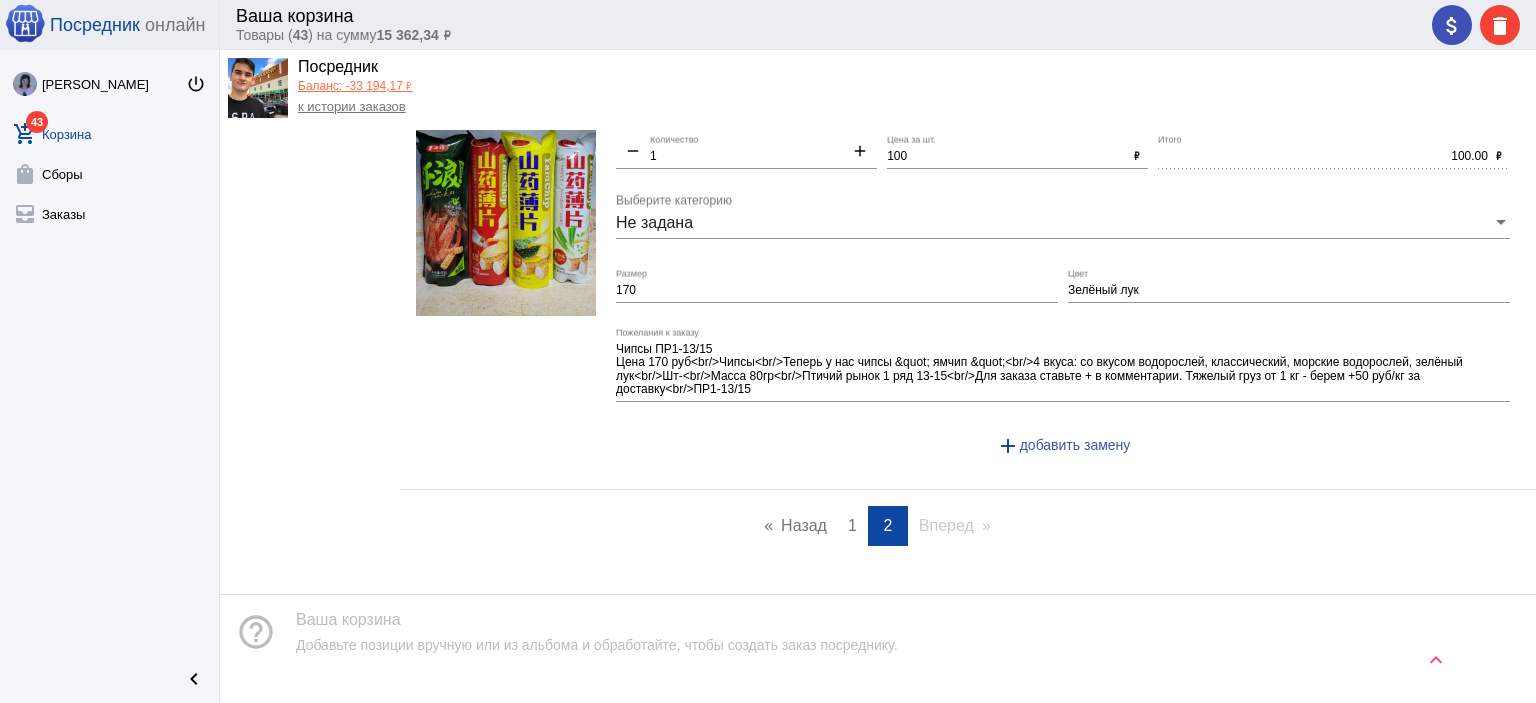 type on "1-1" 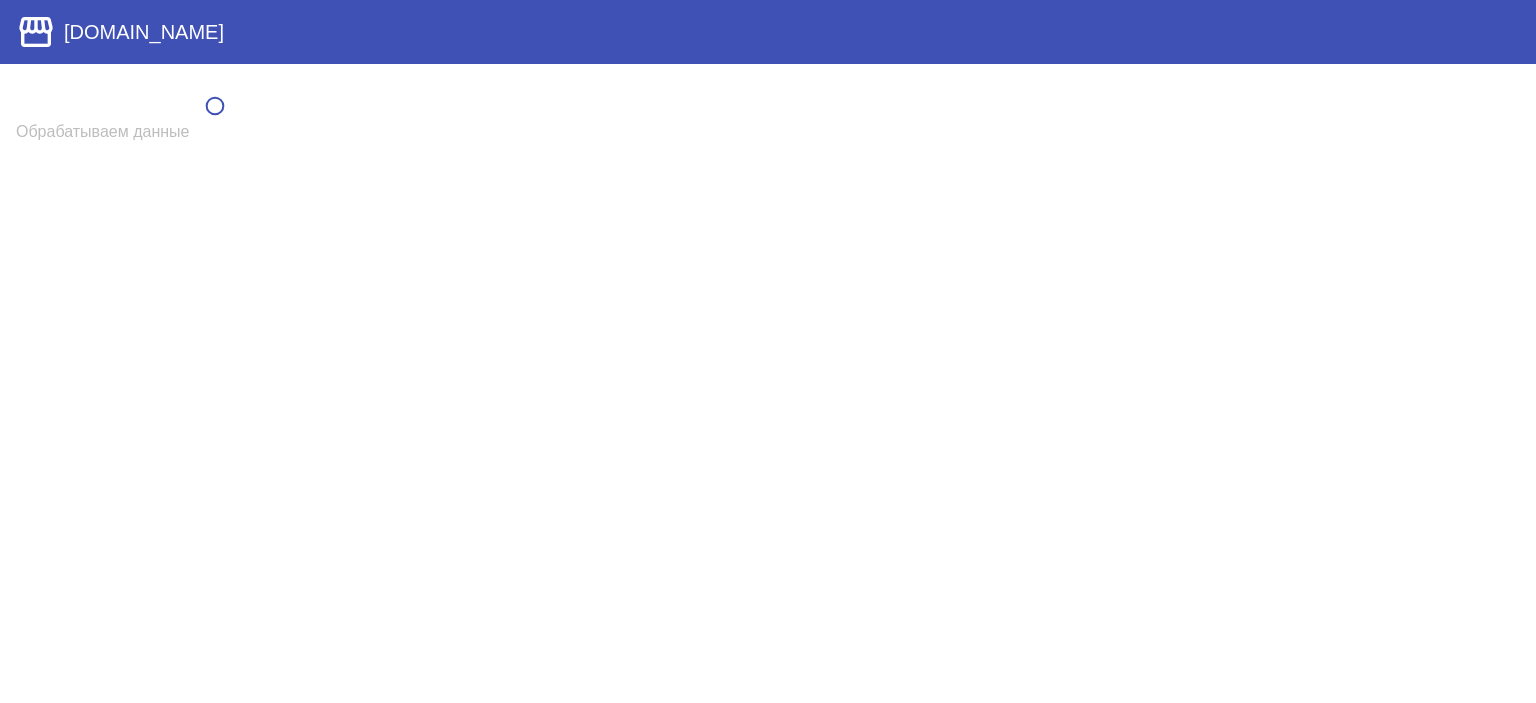 scroll, scrollTop: 0, scrollLeft: 0, axis: both 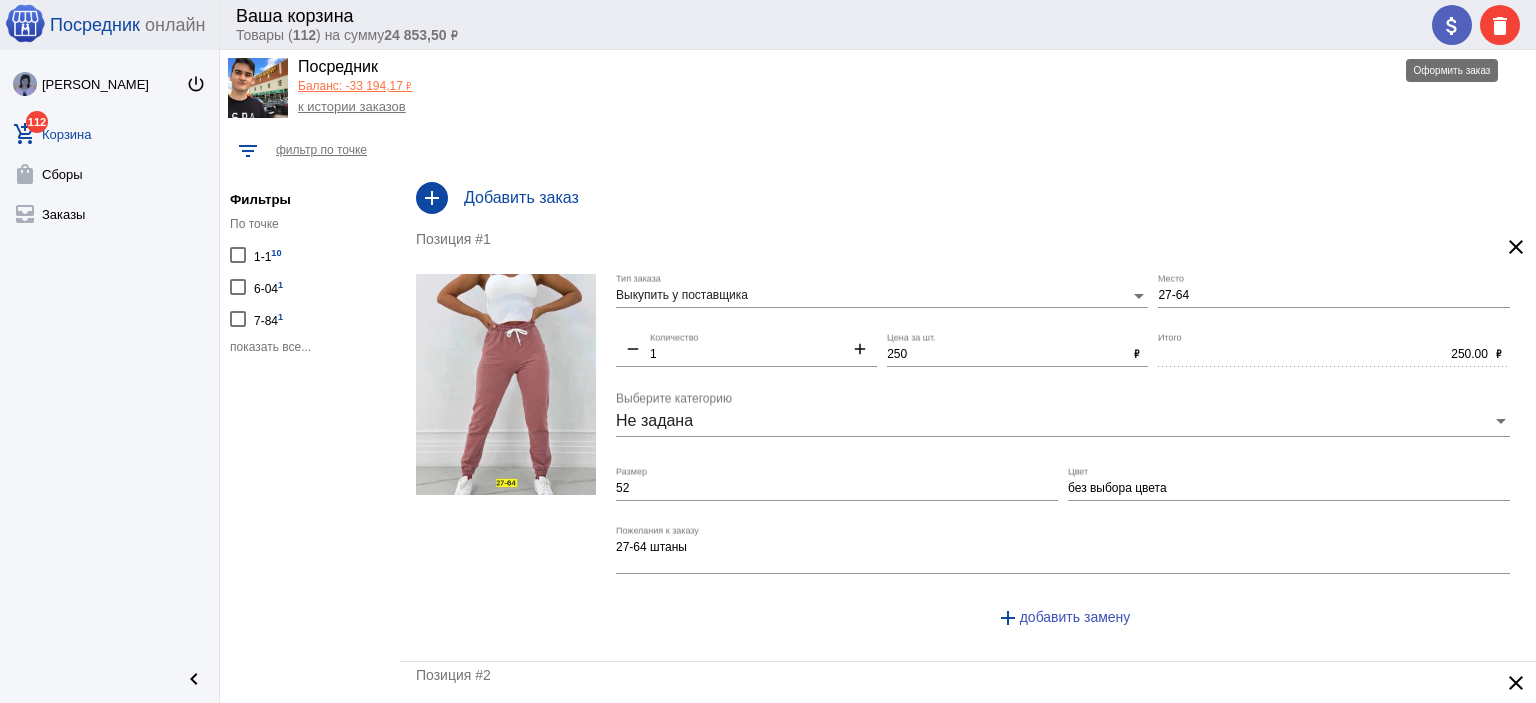 click on "attach_money" 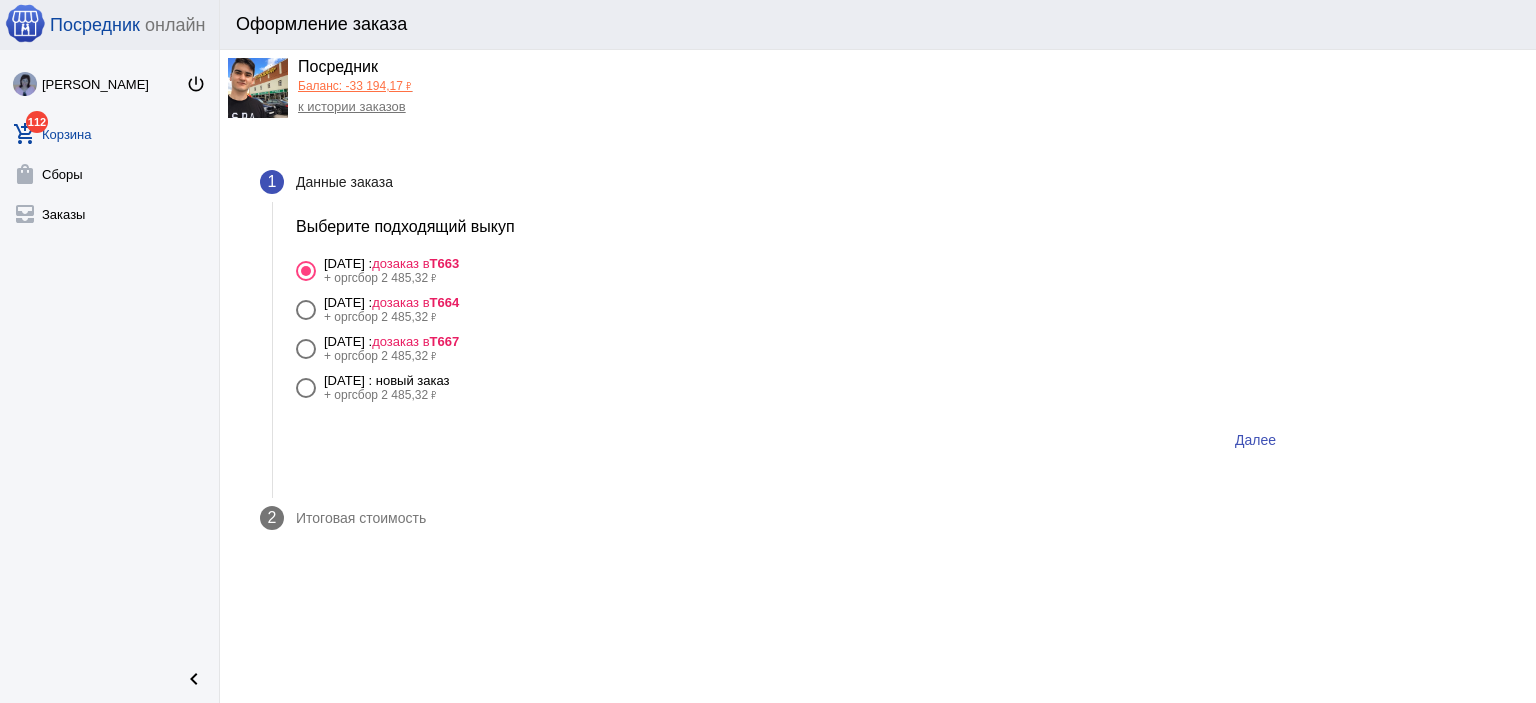 click on "[DATE] : новый заказ" at bounding box center [387, 380] 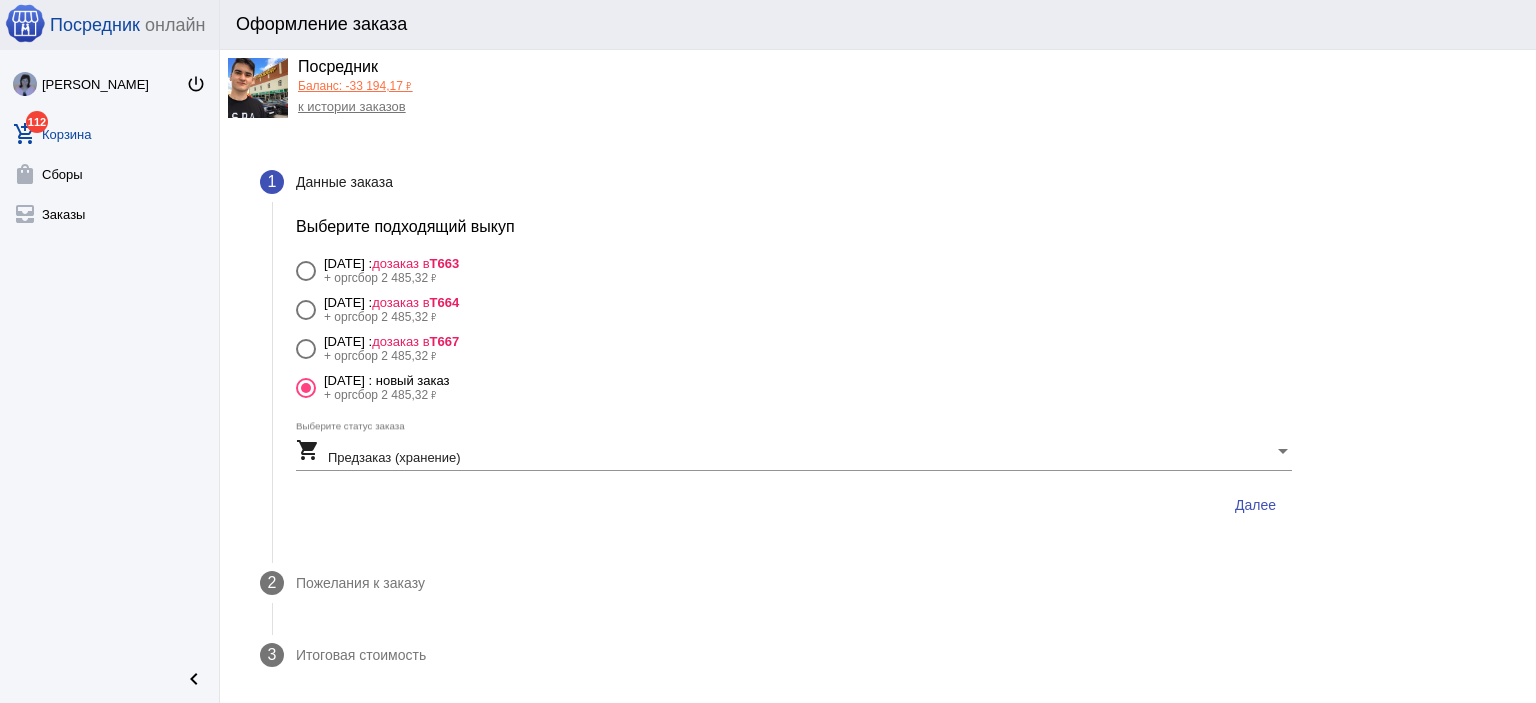 click on "Далее" at bounding box center [1255, 505] 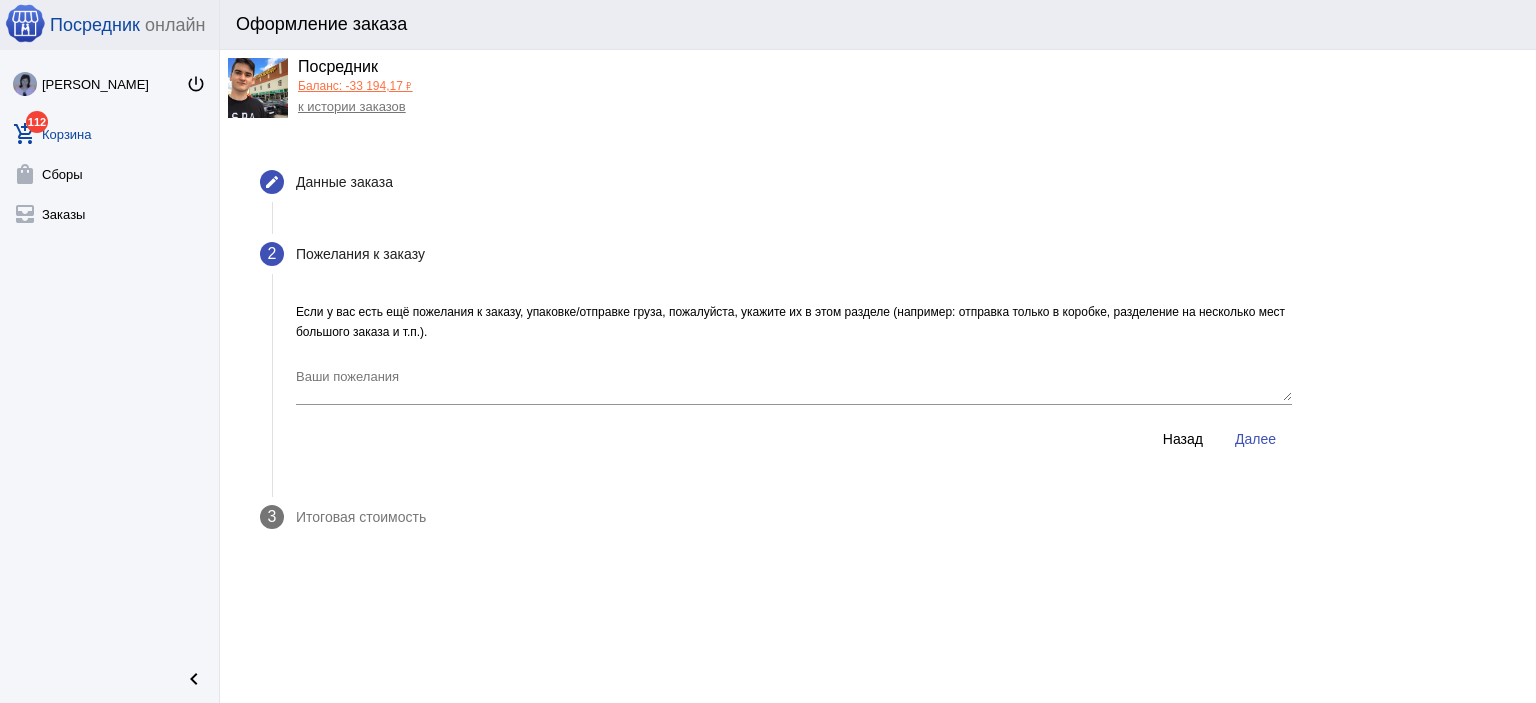 click on "Ваши пожелания" at bounding box center (794, 387) 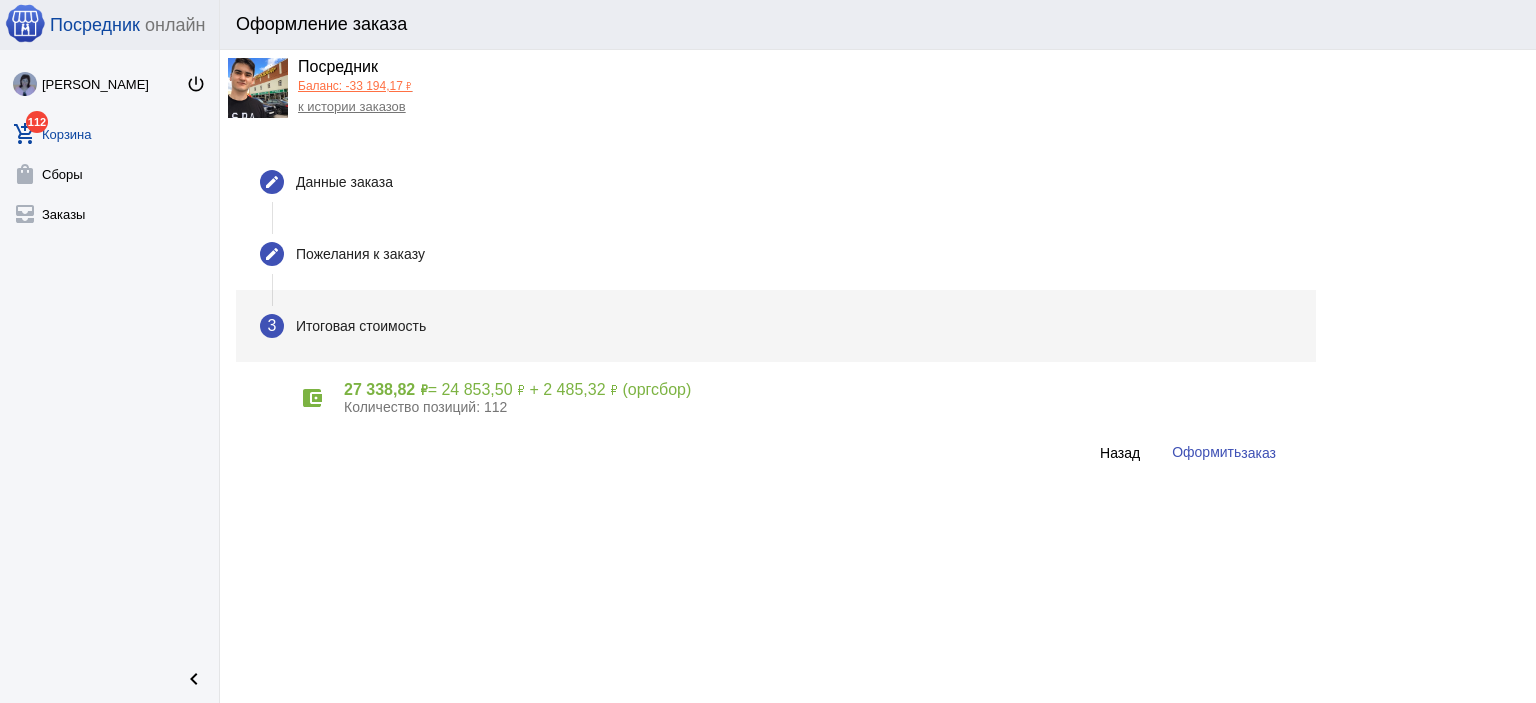 click on "Оформить  заказ" at bounding box center [1224, 452] 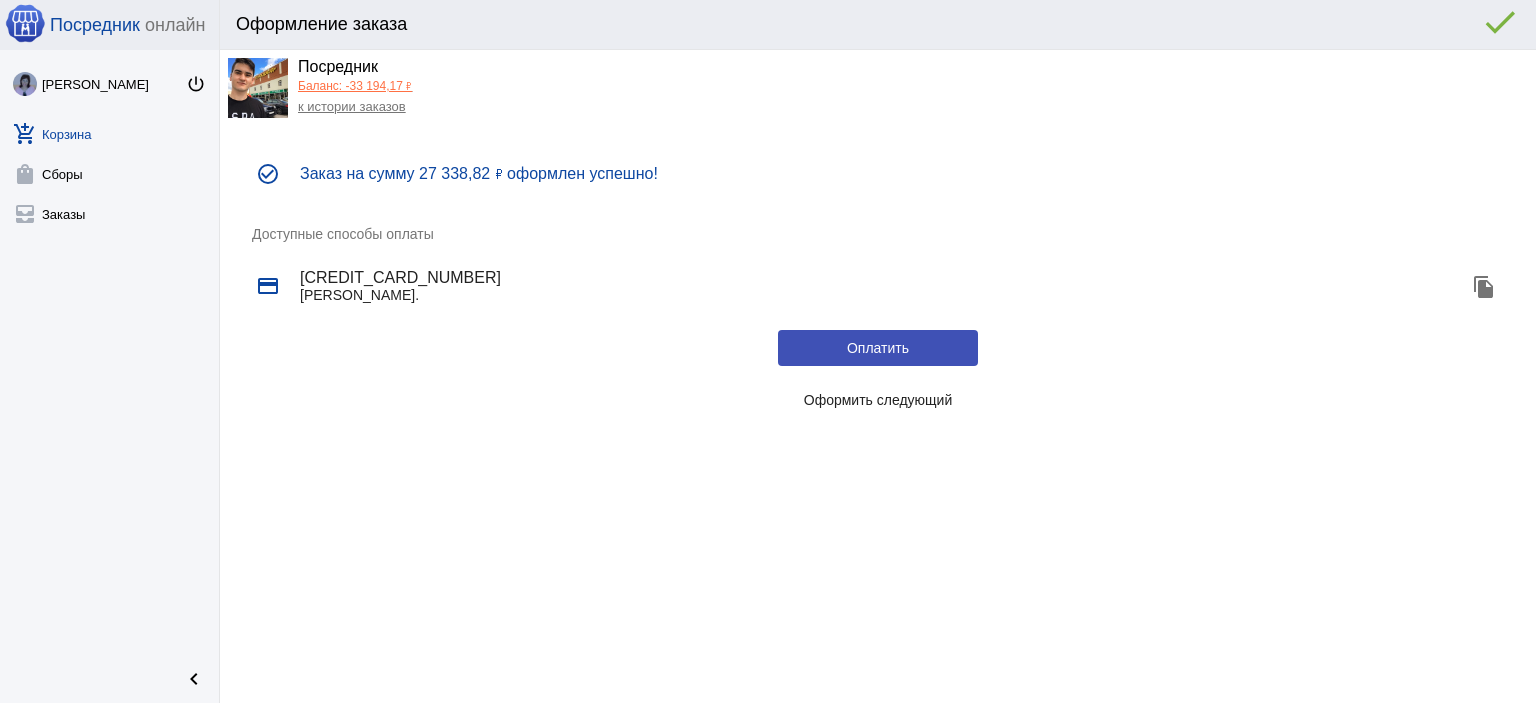 click on "Оформить следующий" 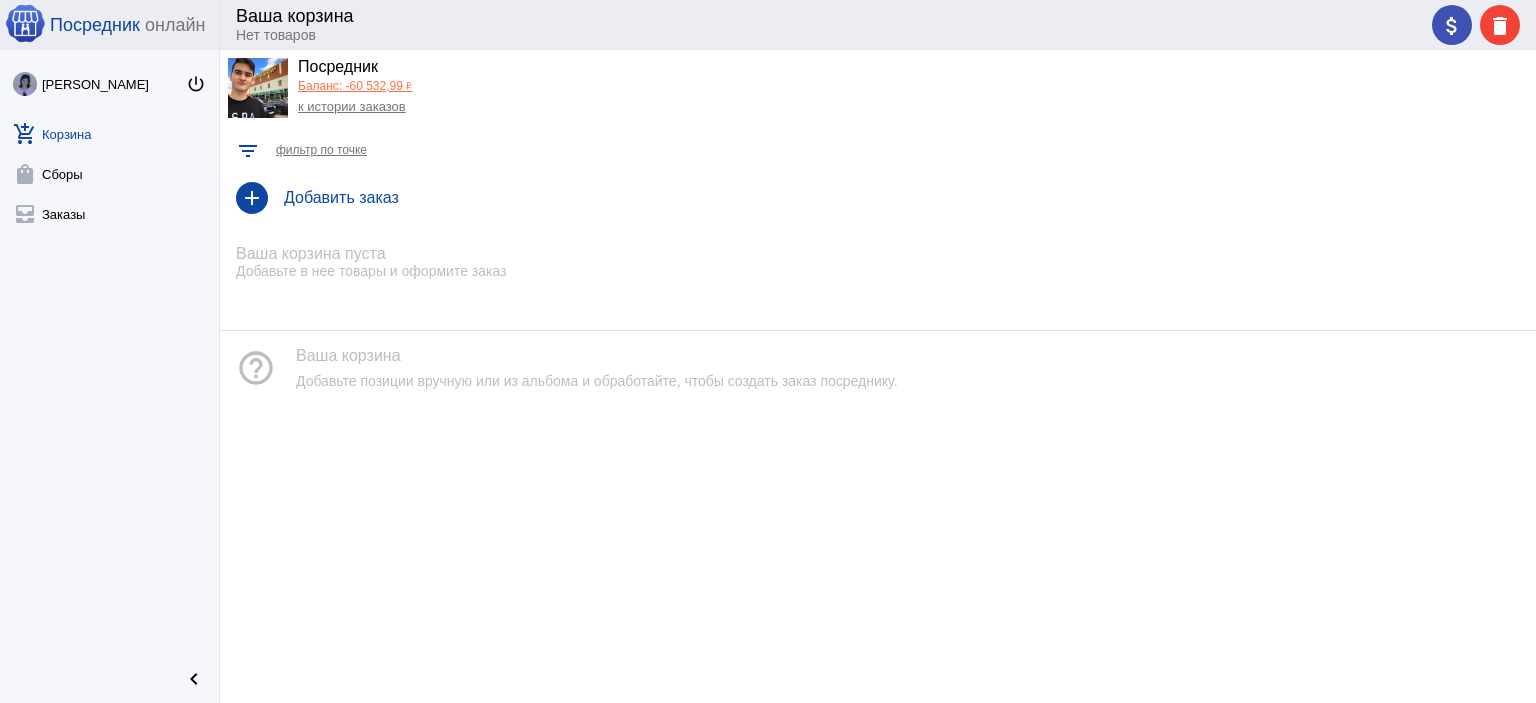 click on "к истории заказов" 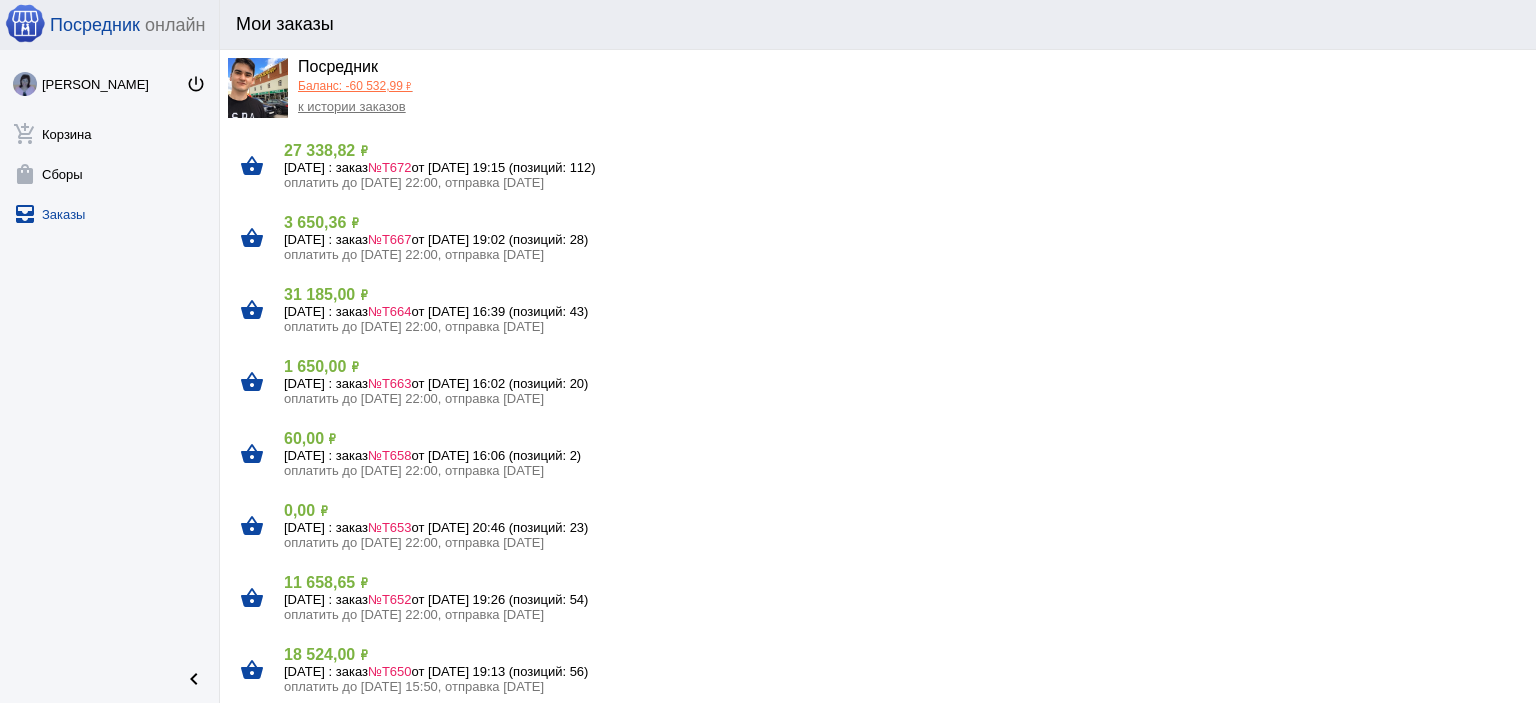 click on "Баланс: -60 532,99 ₽" 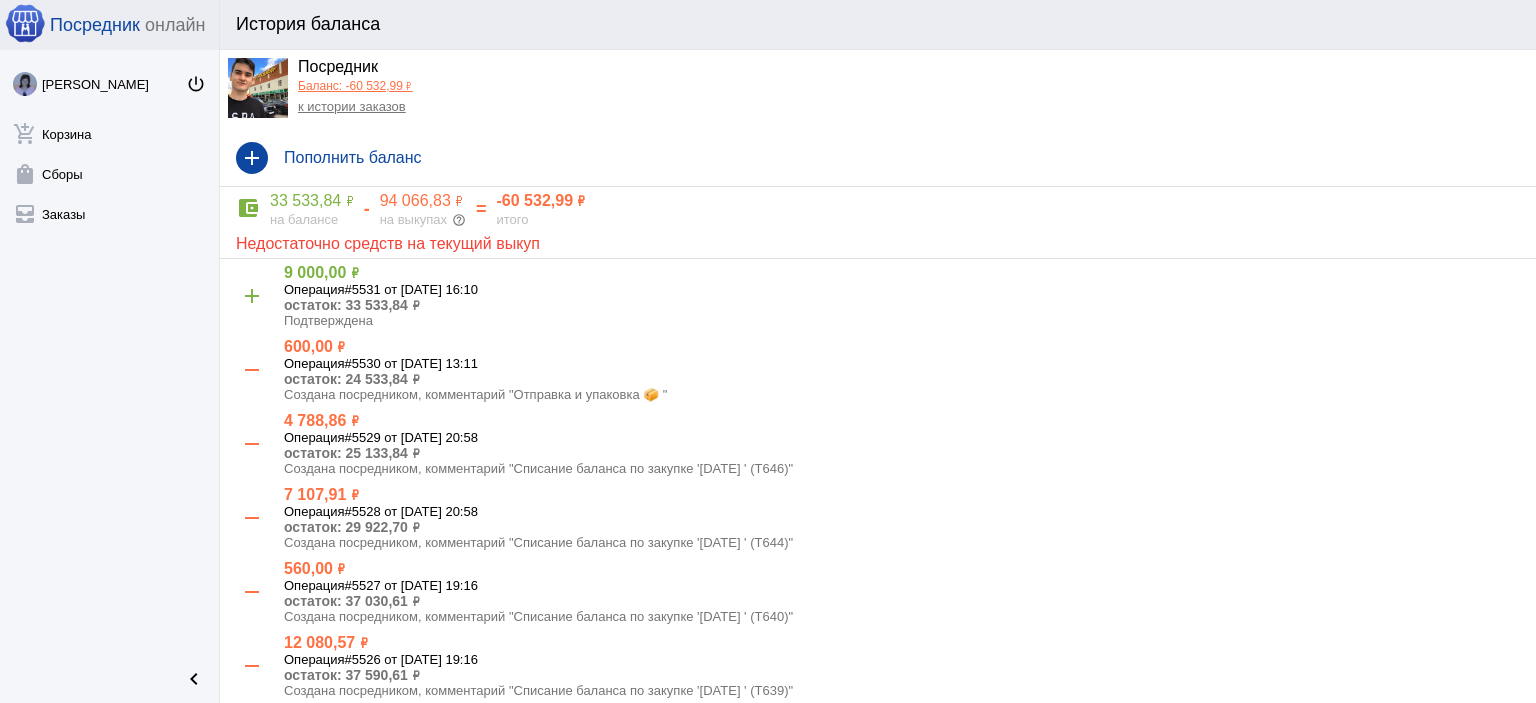 click on "к истории заказов" 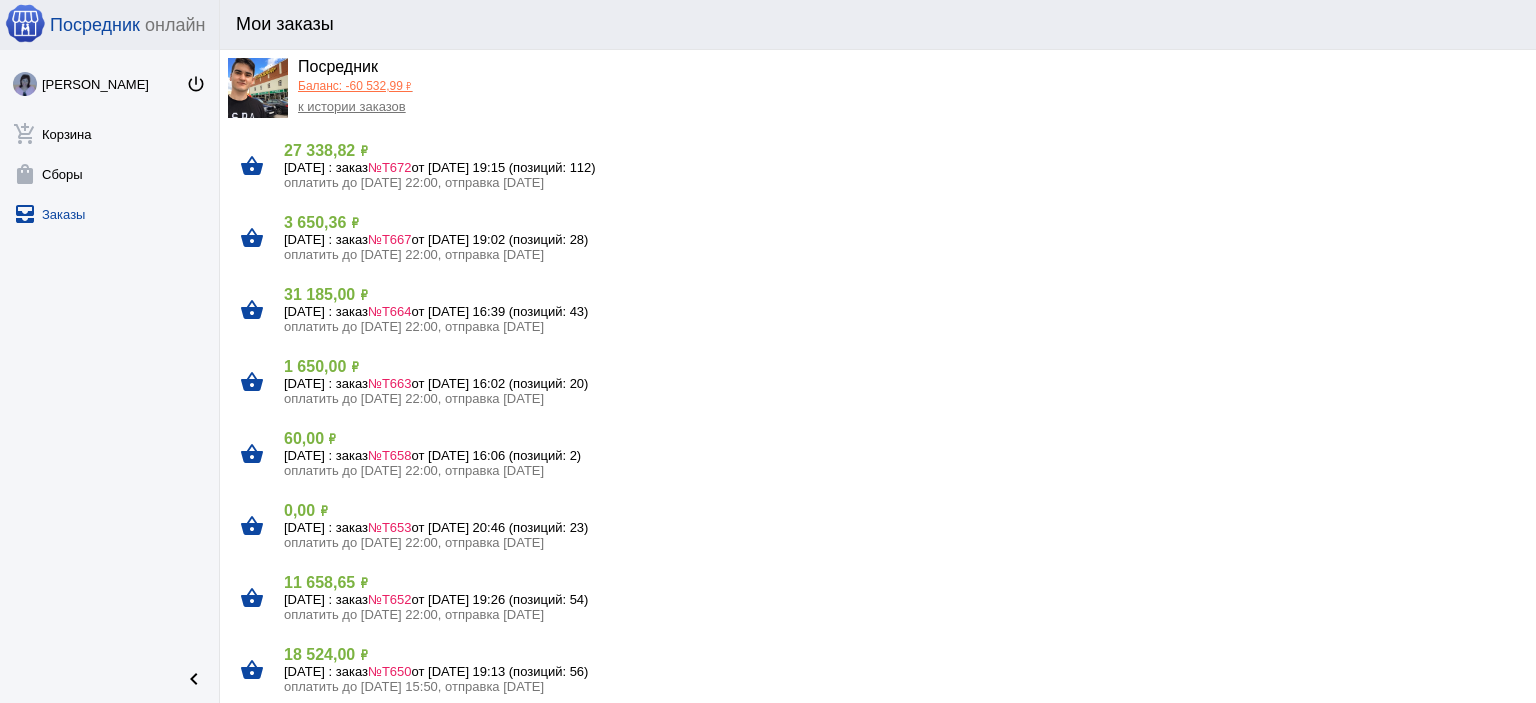 click on "Баланс: -60 532,99 ₽" 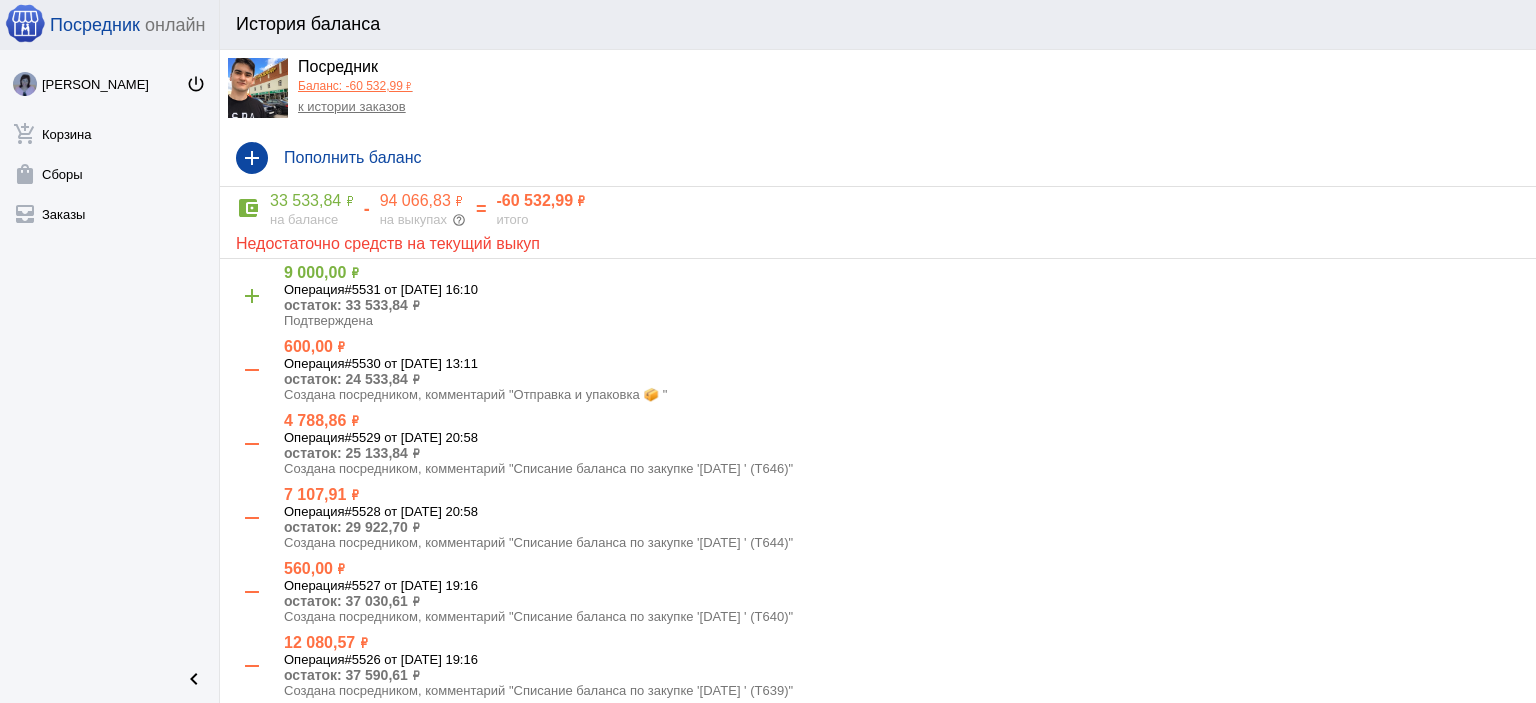 click on "к истории заказов" 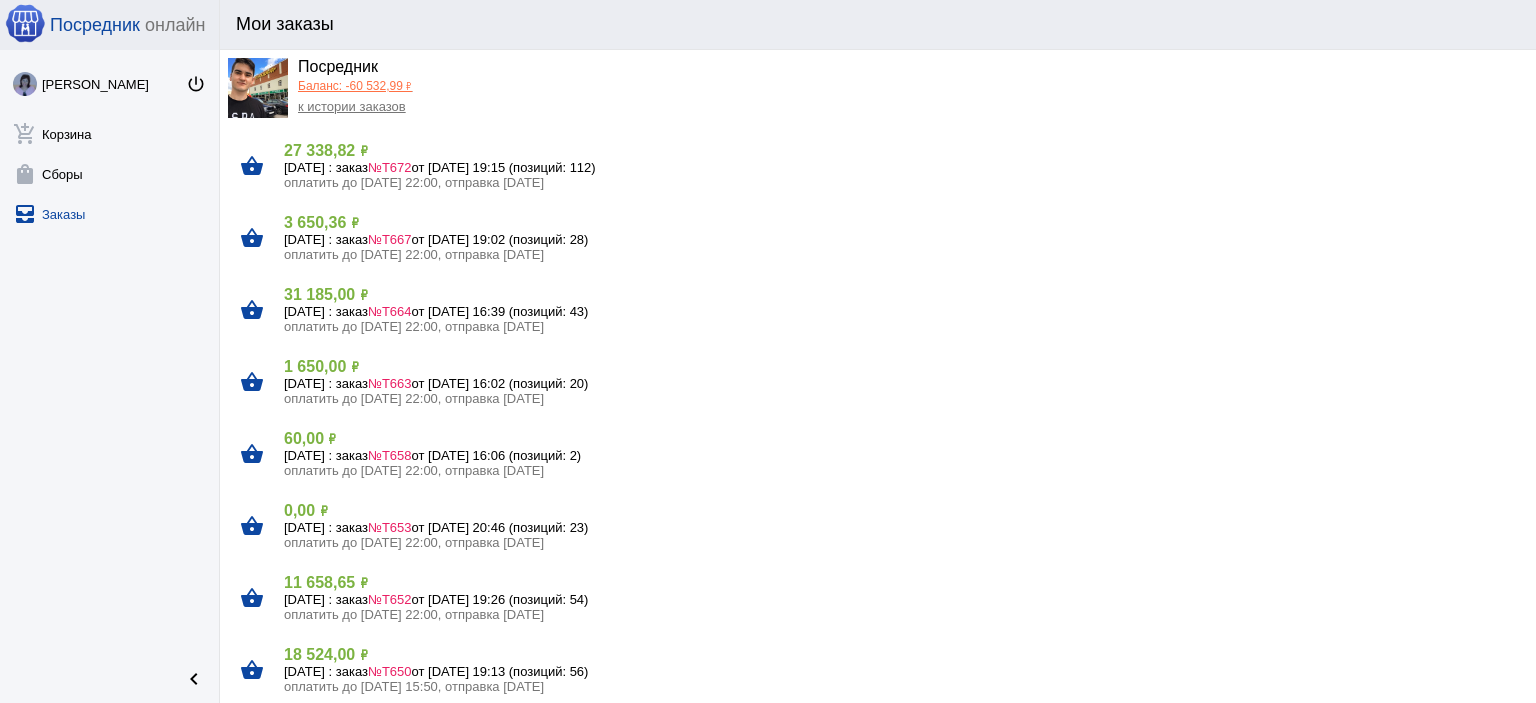 click on "Баланс: -60 532,99 ₽" 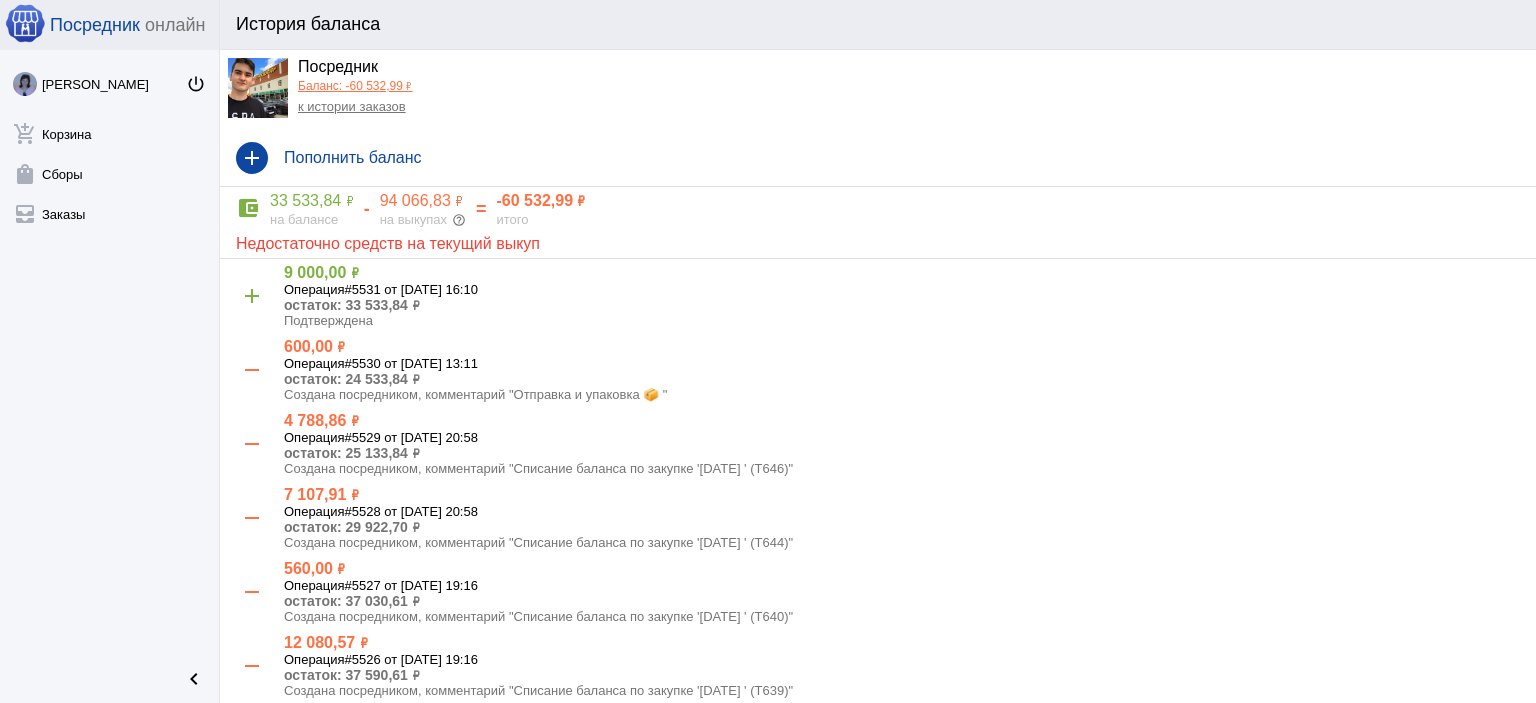 click on "к истории заказов" 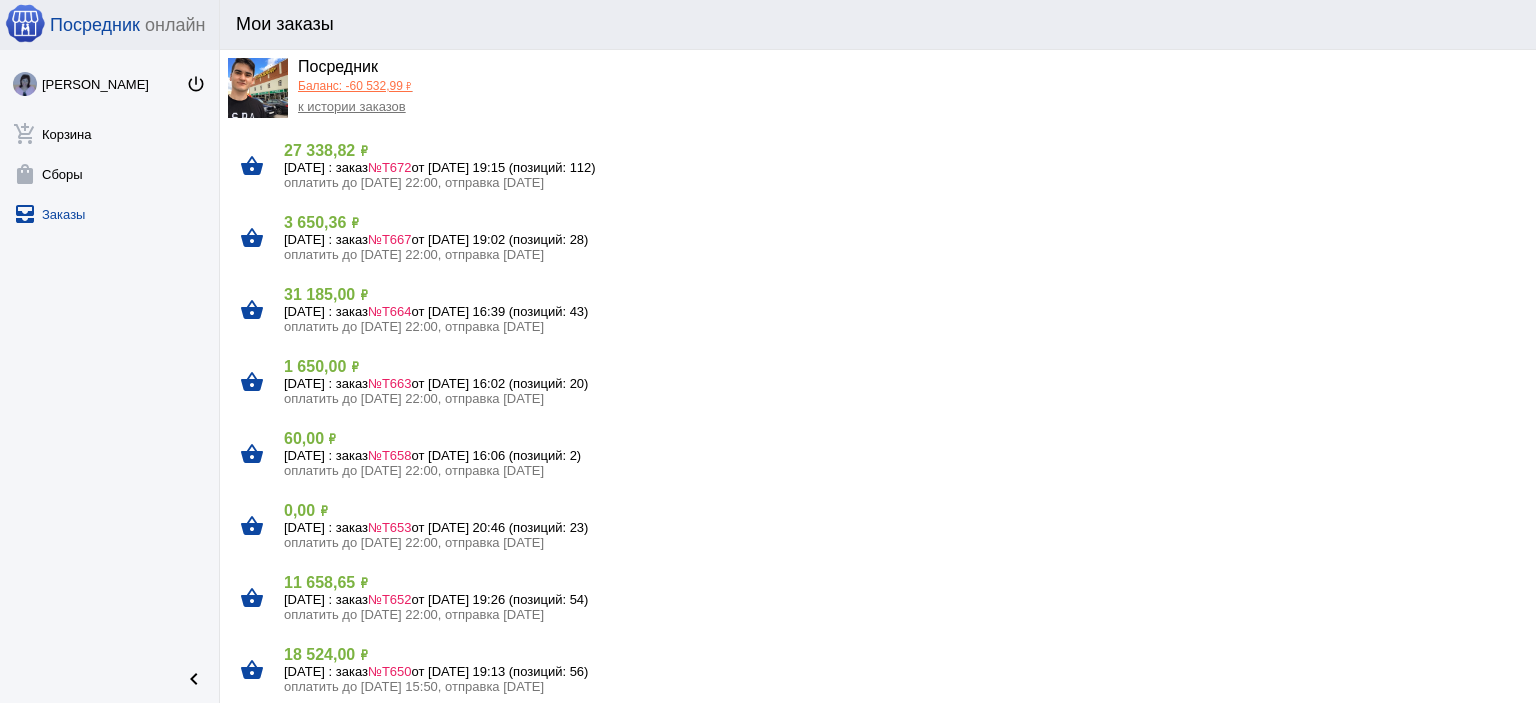 click on "Баланс: -60 532,99 ₽" 